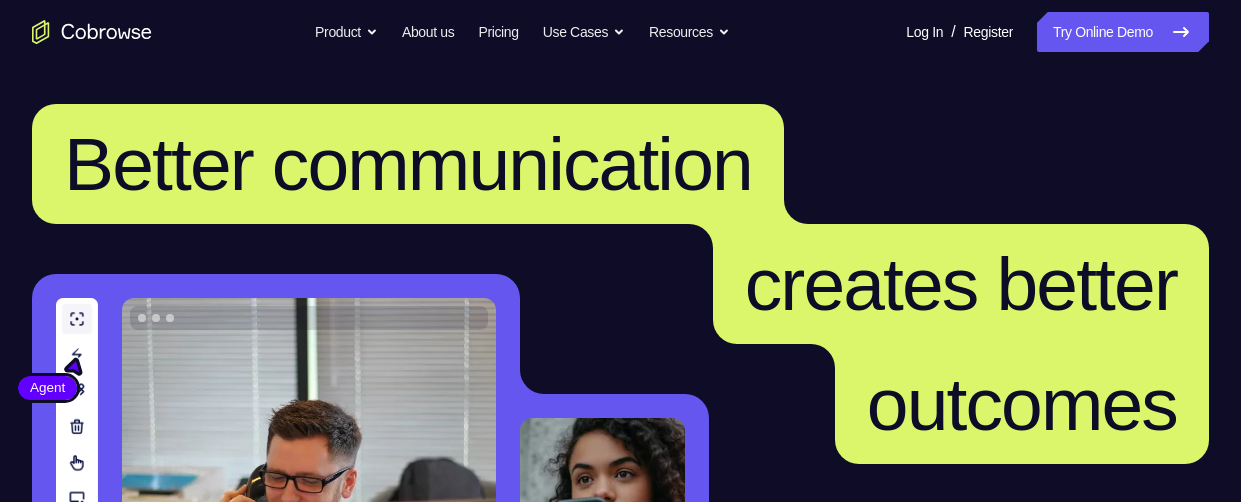 scroll, scrollTop: 0, scrollLeft: 0, axis: both 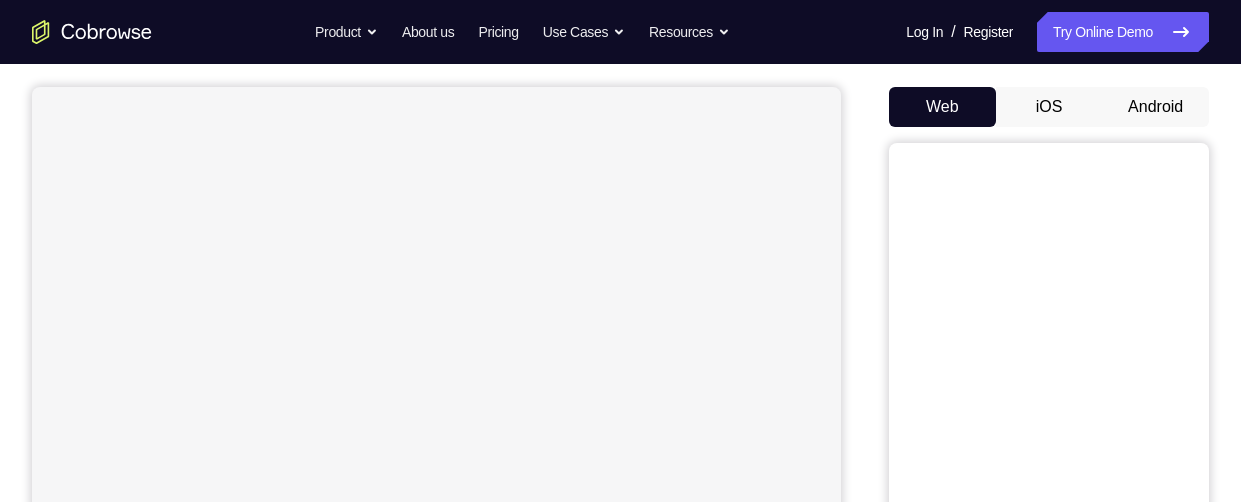 click on "Android" at bounding box center [1155, 107] 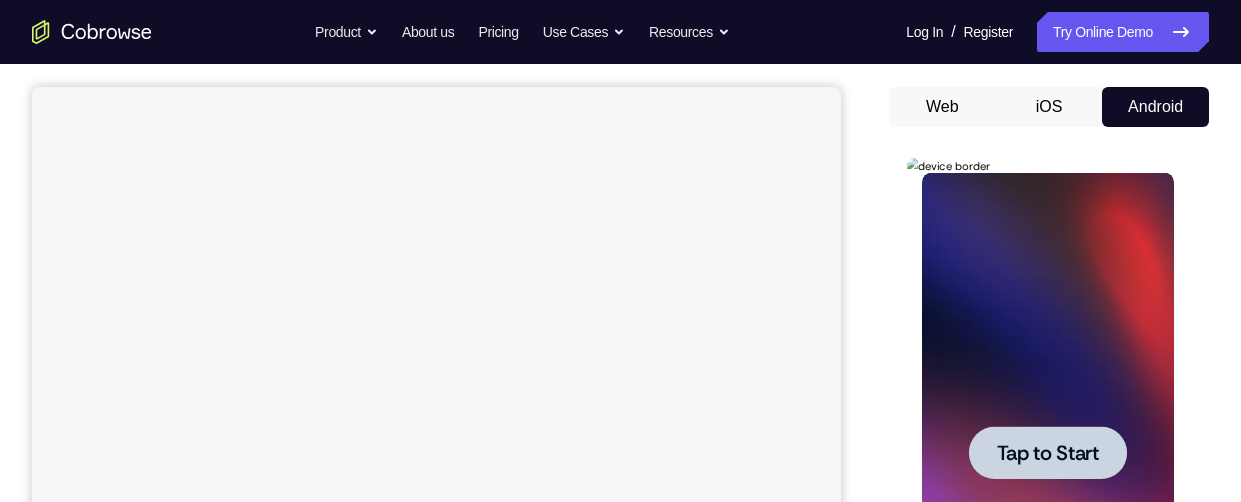 scroll, scrollTop: 0, scrollLeft: 0, axis: both 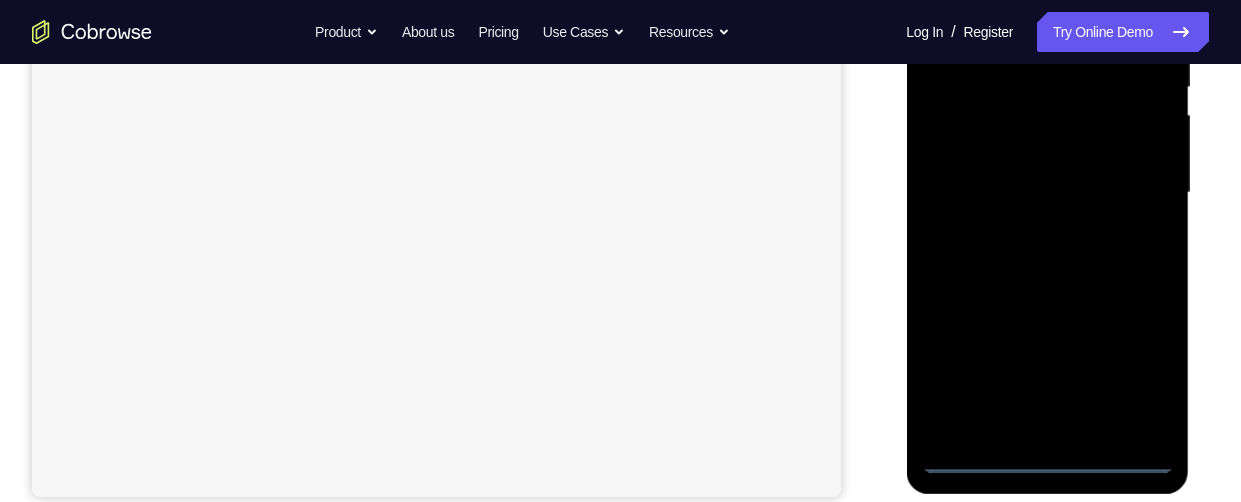 click at bounding box center [1047, 193] 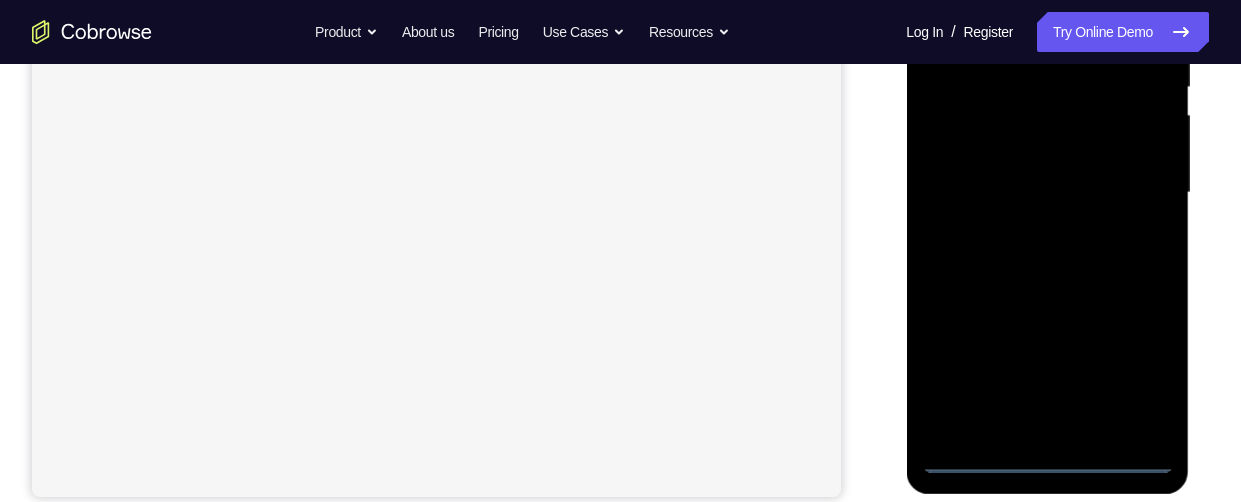 click at bounding box center (1047, 193) 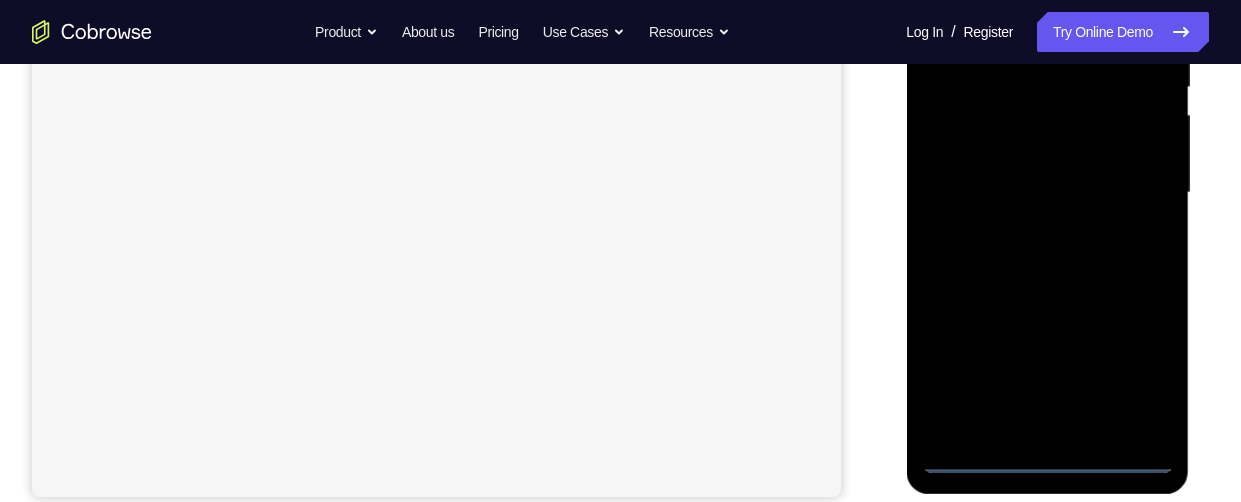 click at bounding box center [1047, 193] 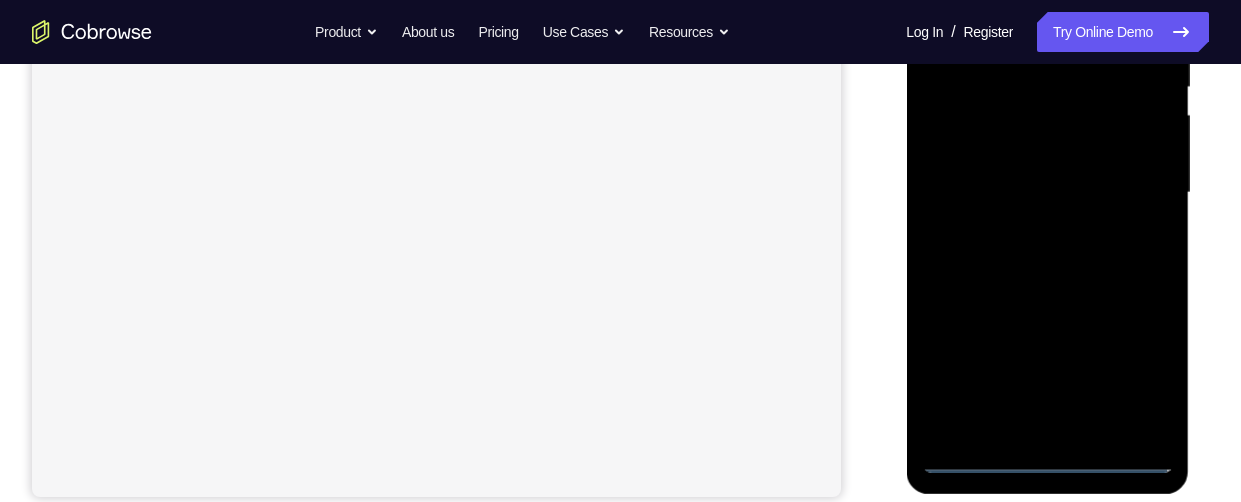 click at bounding box center (1047, 193) 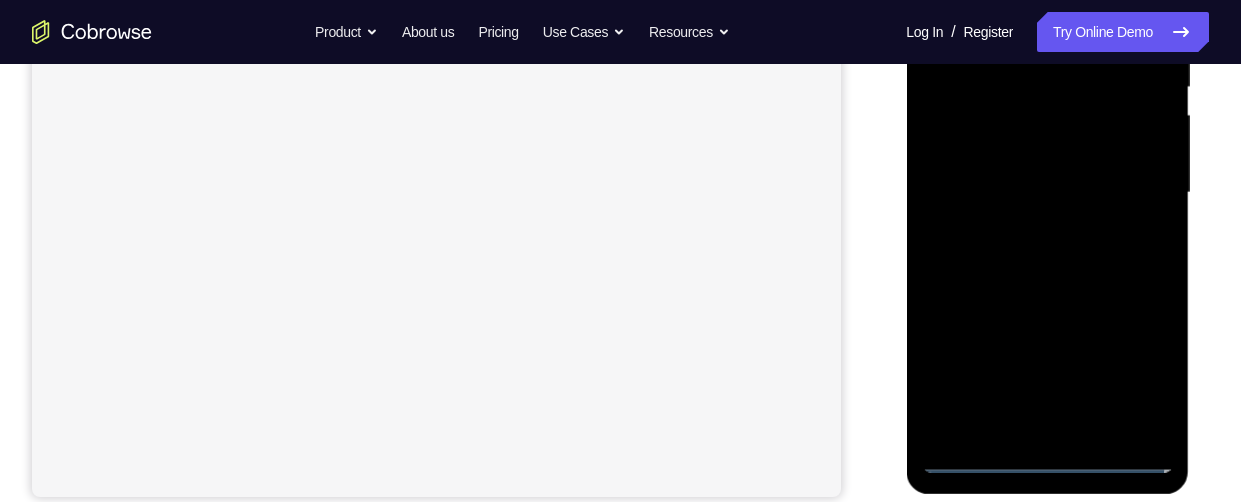 click at bounding box center (1047, 193) 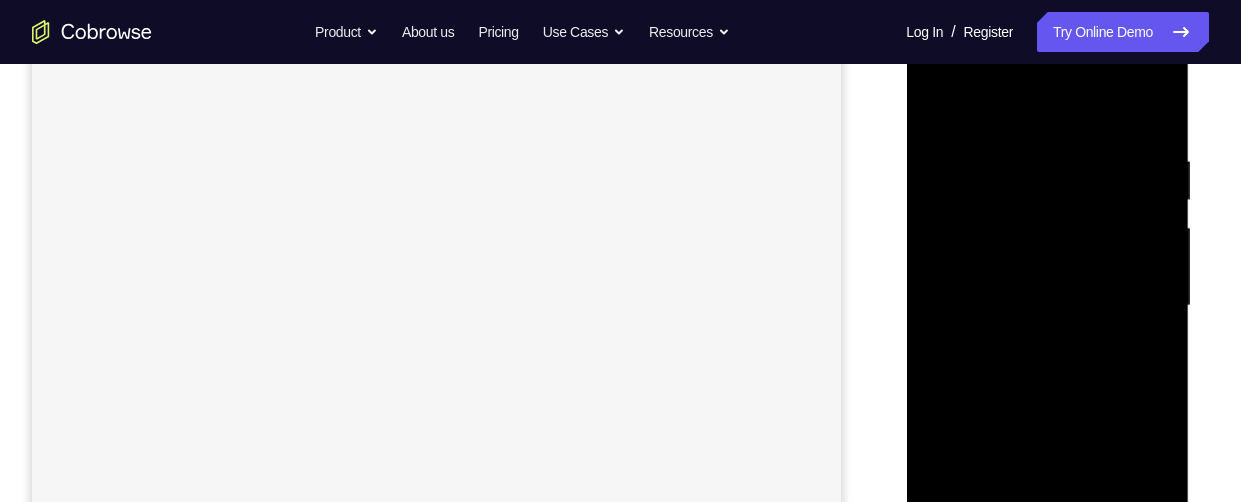 click at bounding box center [1047, 306] 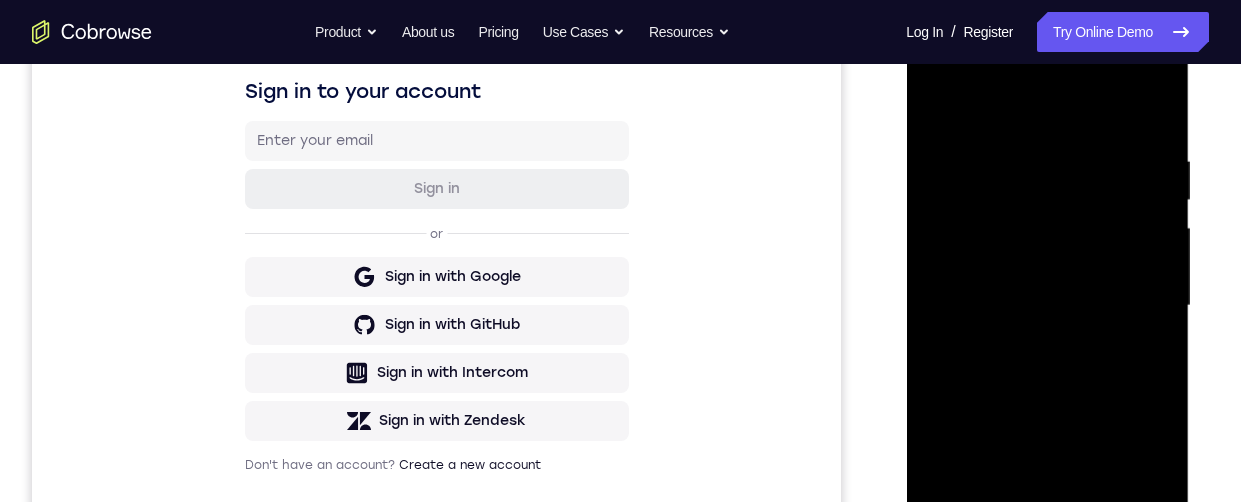 scroll, scrollTop: 0, scrollLeft: 0, axis: both 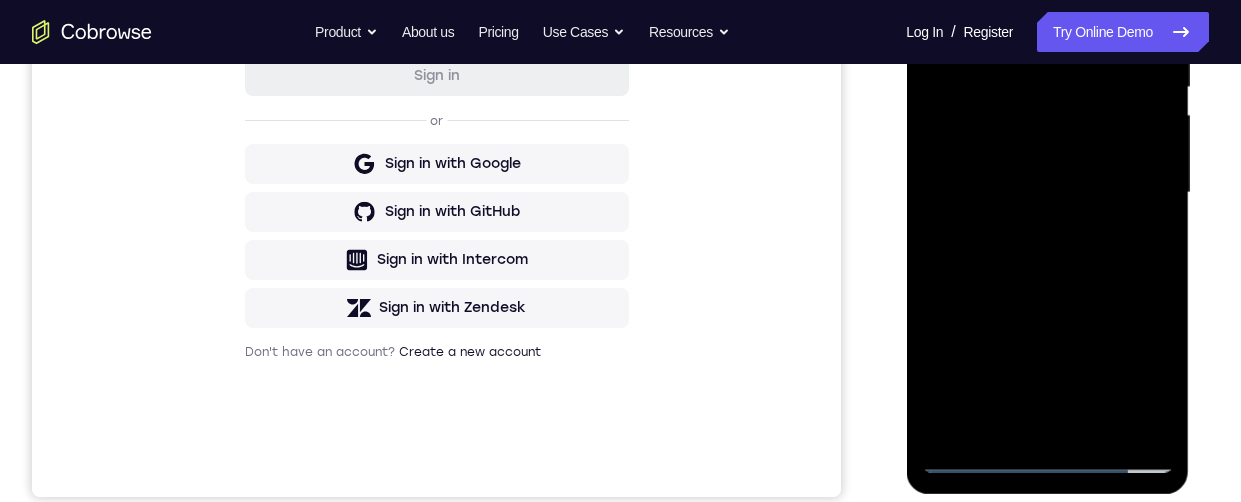 click at bounding box center (1047, 193) 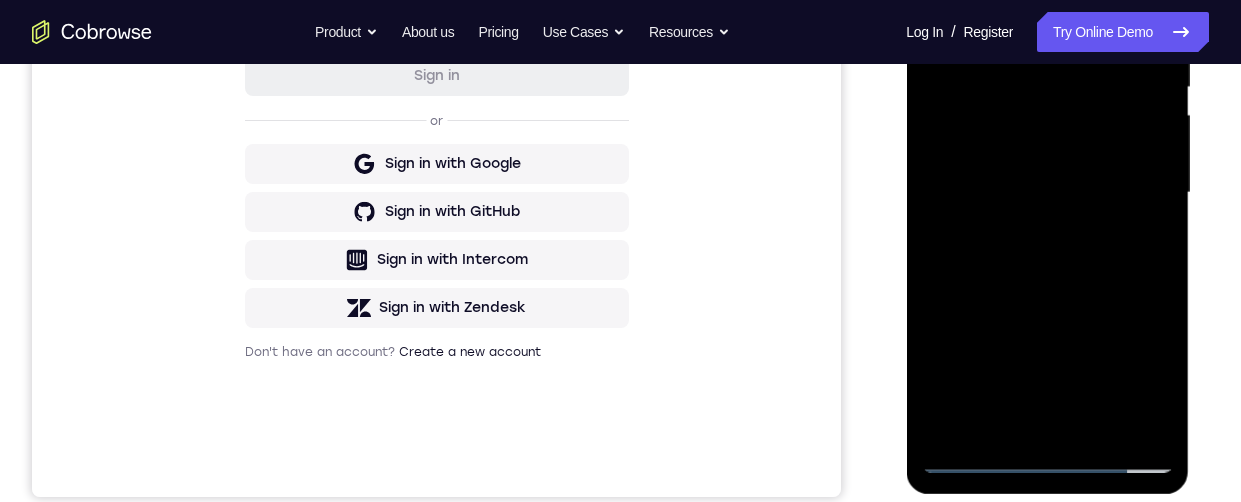 click at bounding box center (1047, 193) 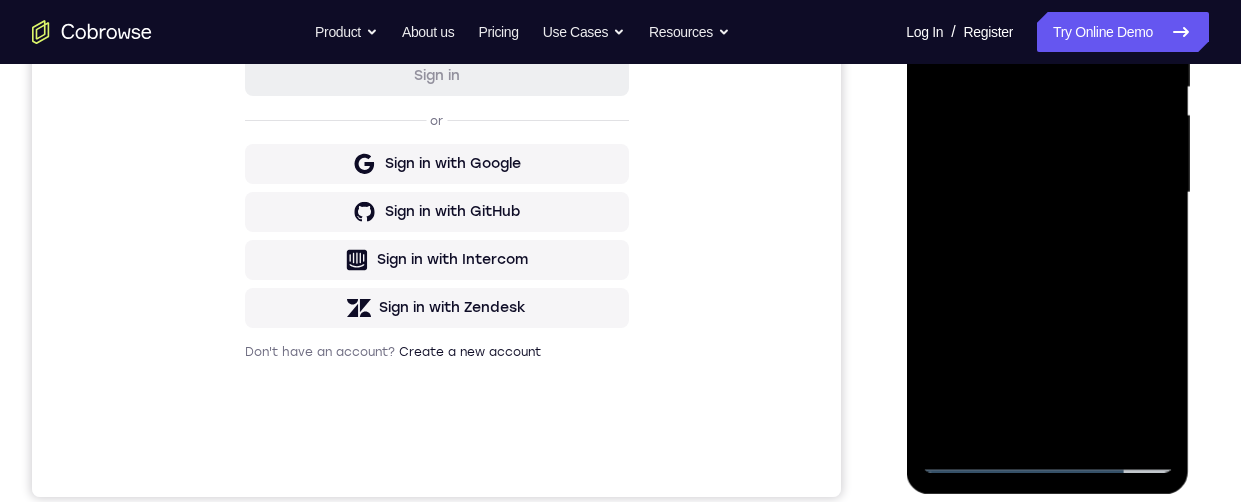 click at bounding box center (1047, 193) 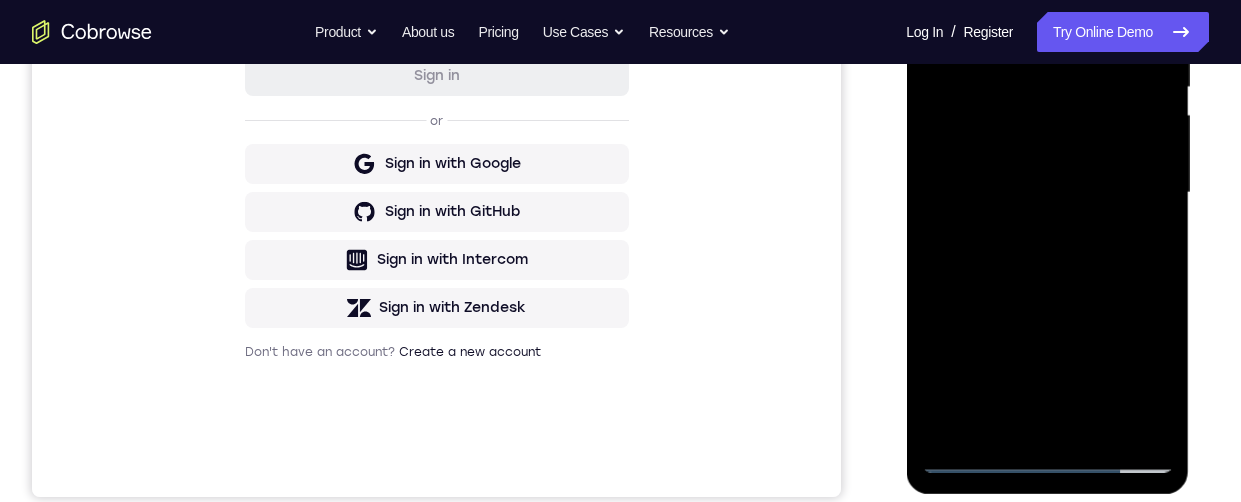 click at bounding box center [1047, 193] 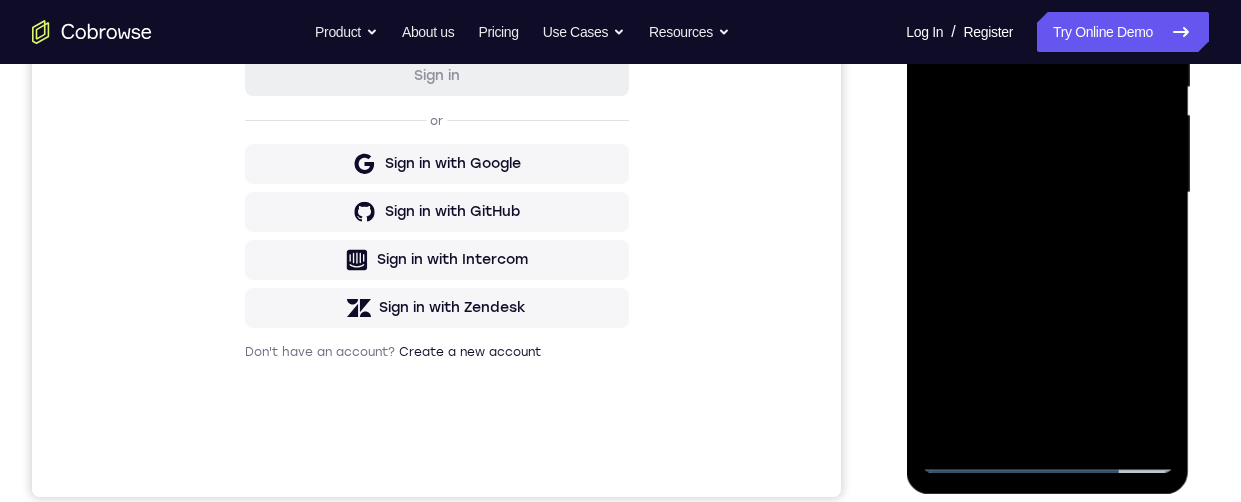click at bounding box center (1047, 193) 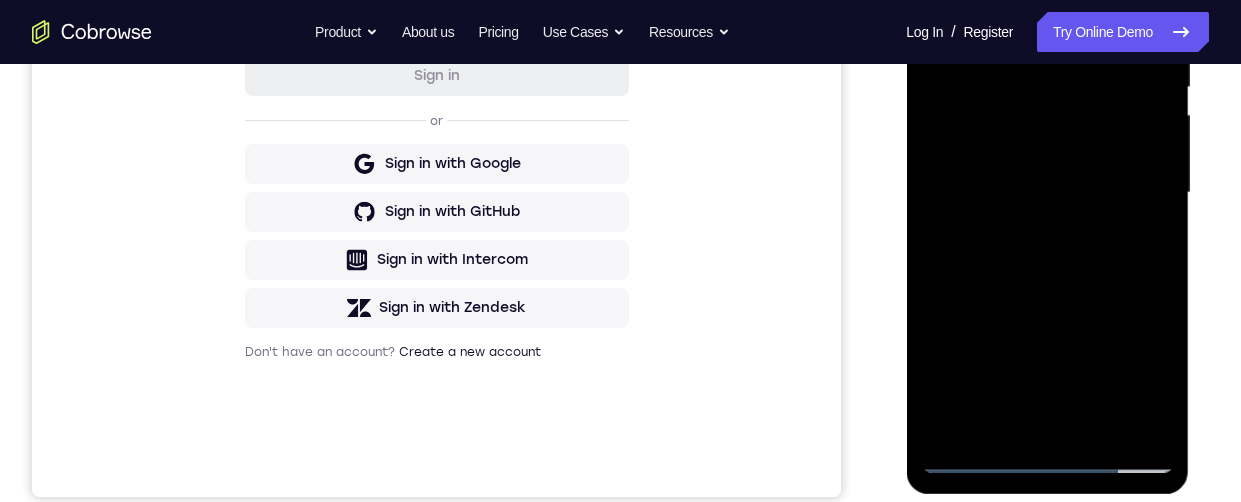 click at bounding box center [1047, 193] 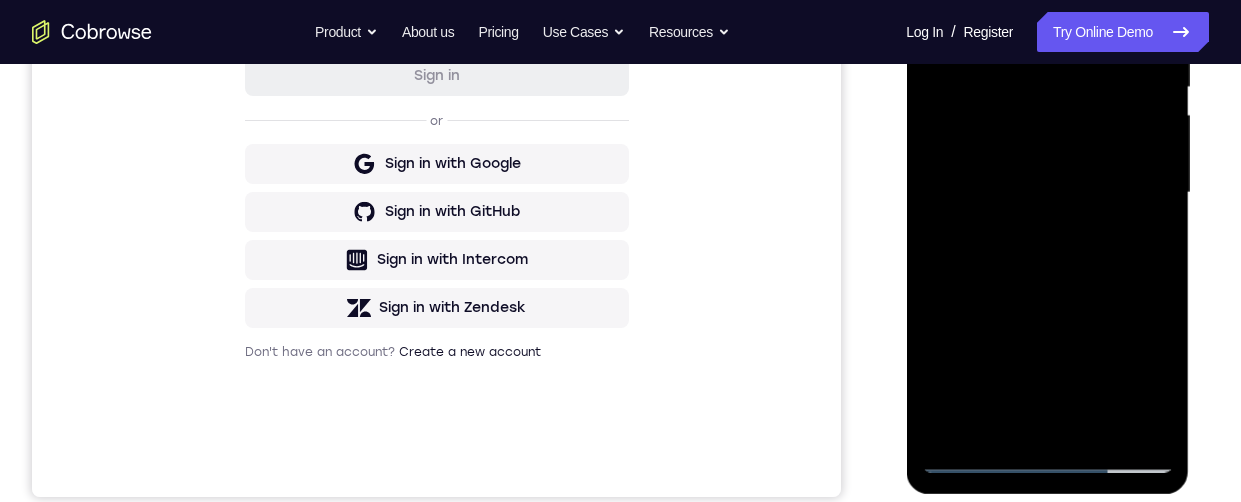 click at bounding box center [1047, 193] 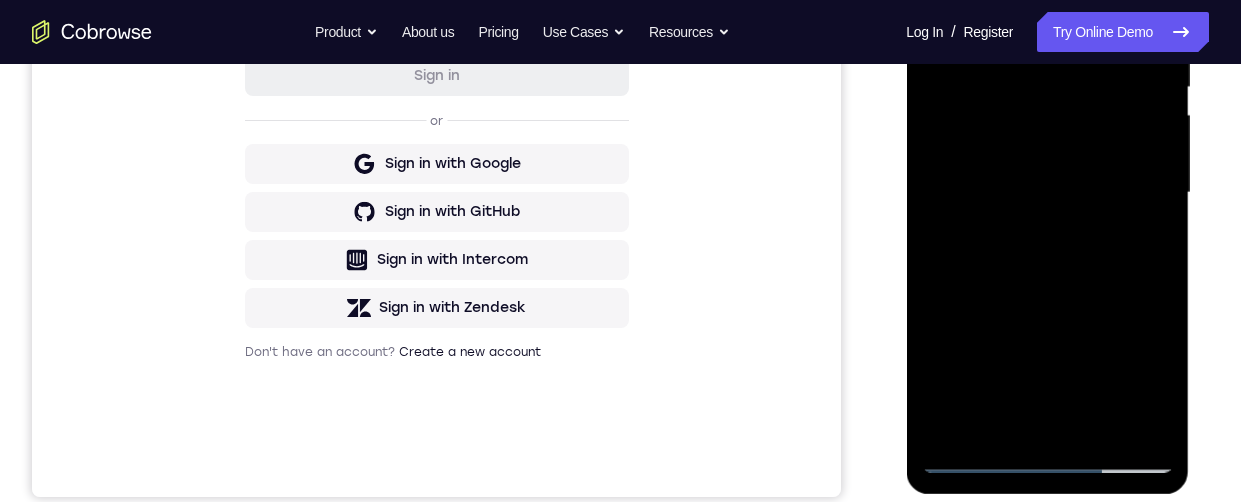 click at bounding box center [1047, 193] 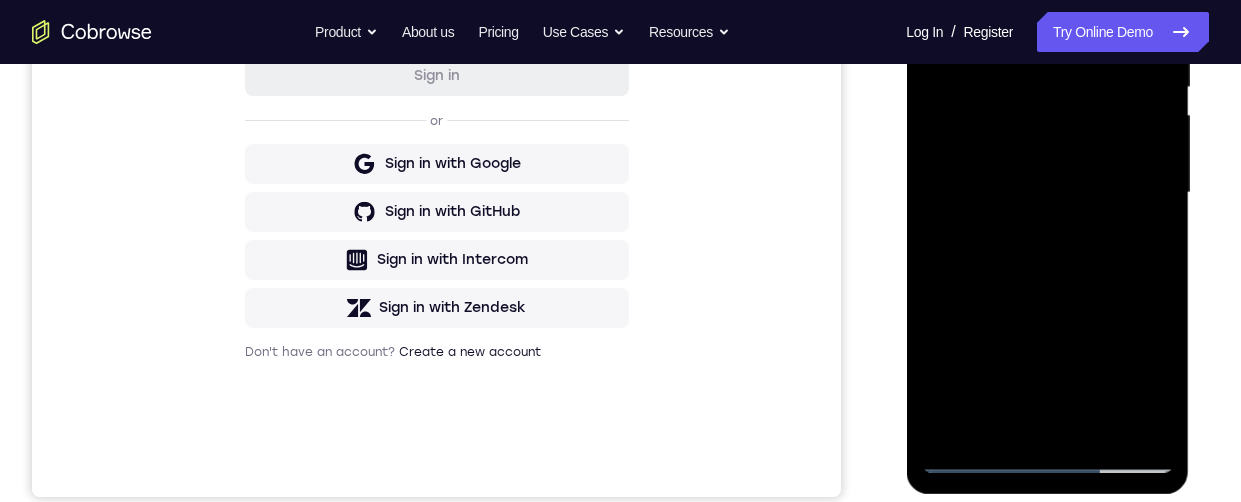 click at bounding box center (1047, 193) 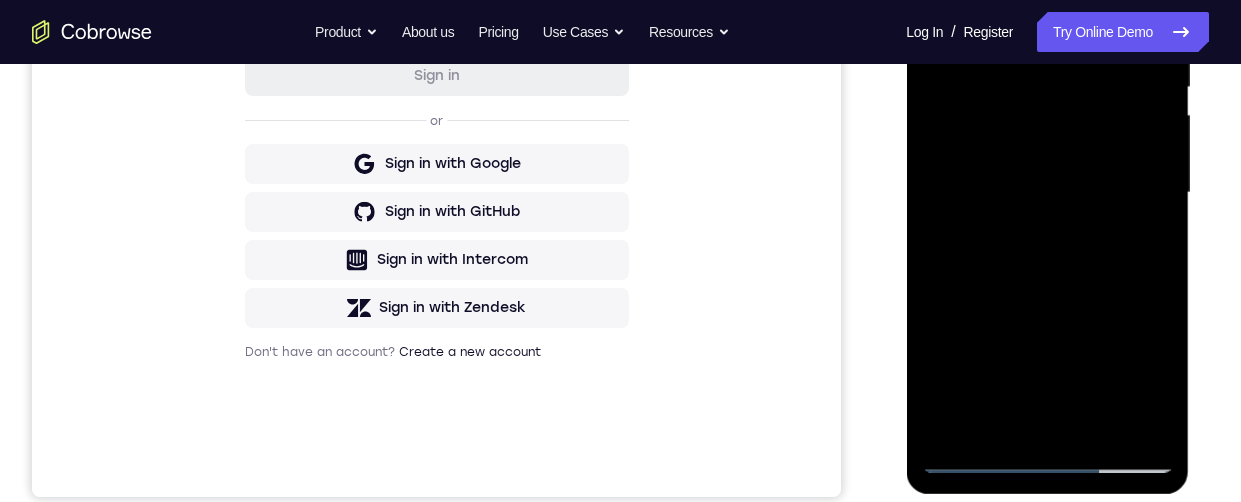 click at bounding box center [1047, 193] 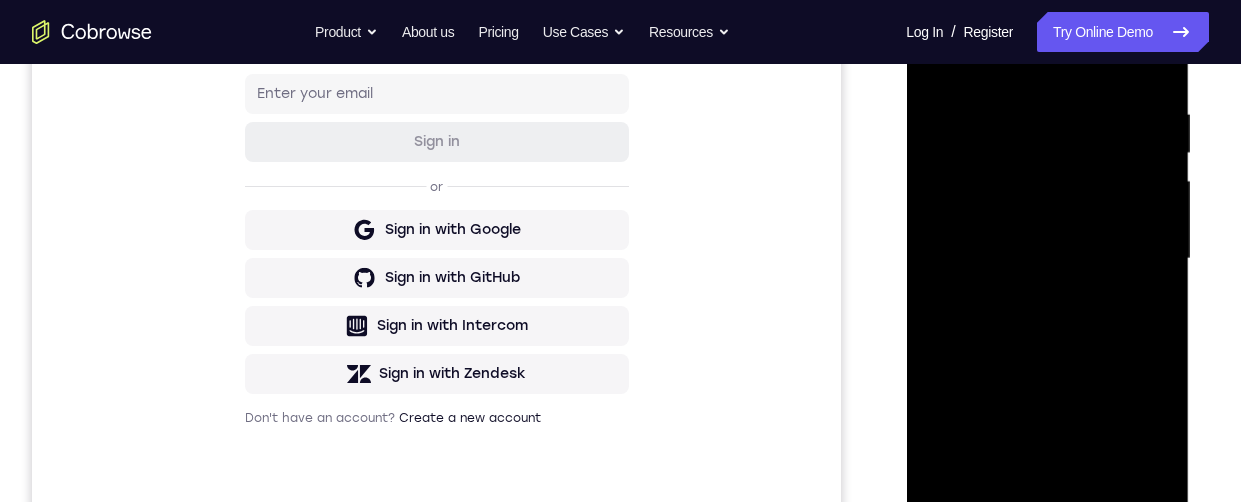 scroll, scrollTop: 366, scrollLeft: 0, axis: vertical 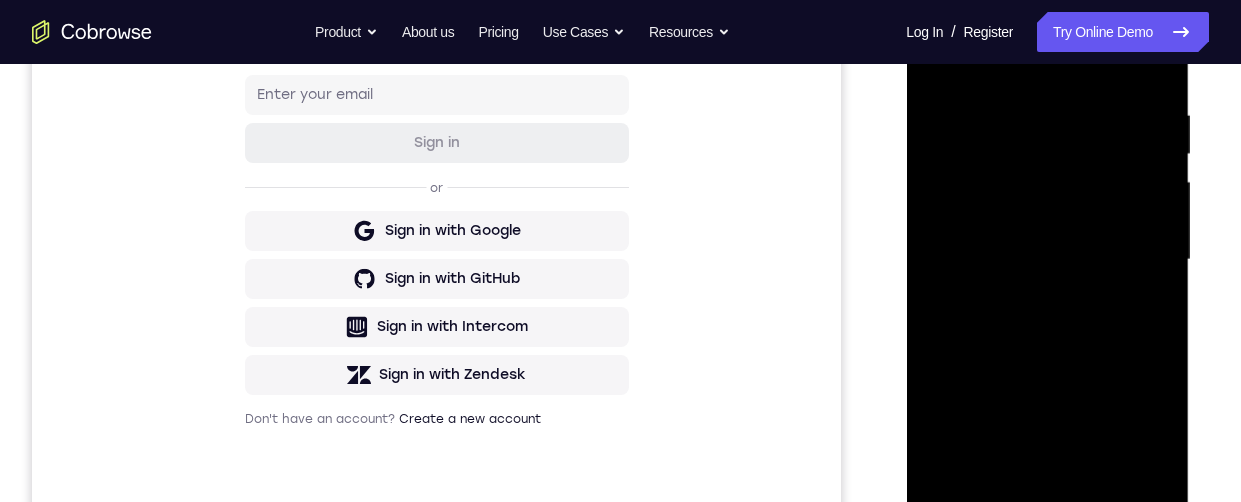 click at bounding box center [1047, 260] 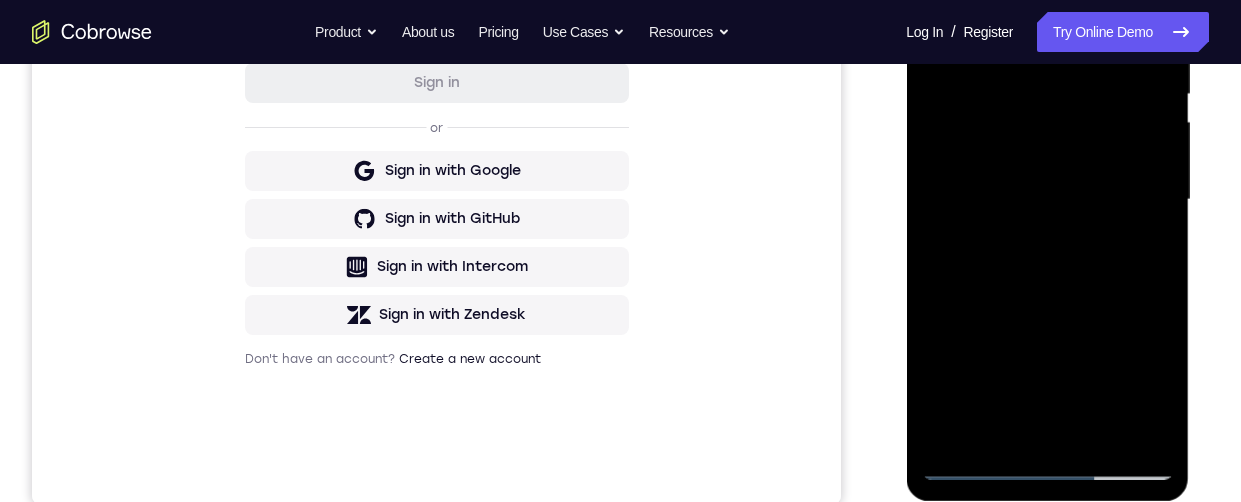 scroll, scrollTop: 556, scrollLeft: 0, axis: vertical 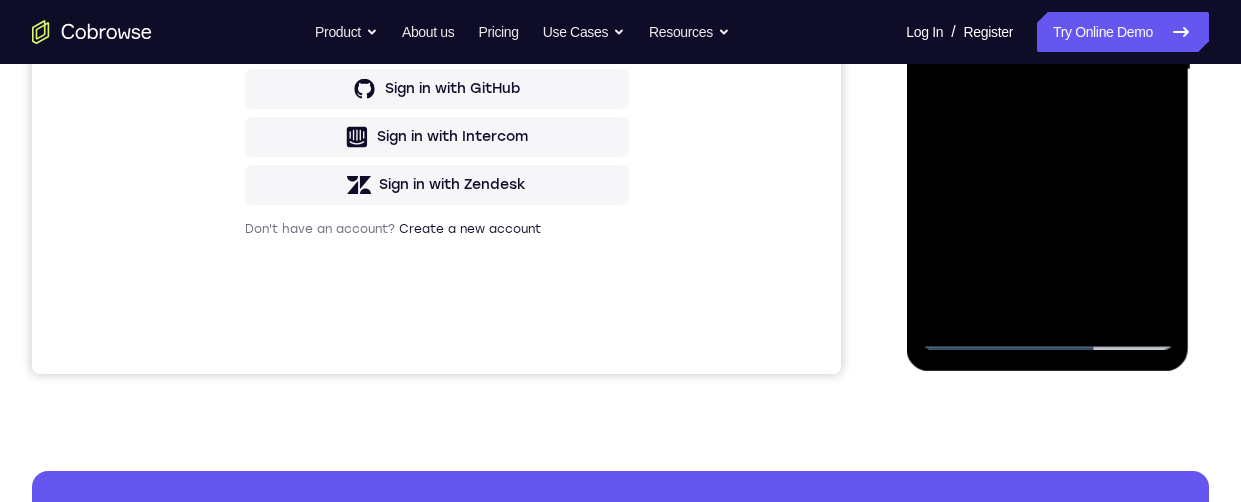 click at bounding box center [1047, 70] 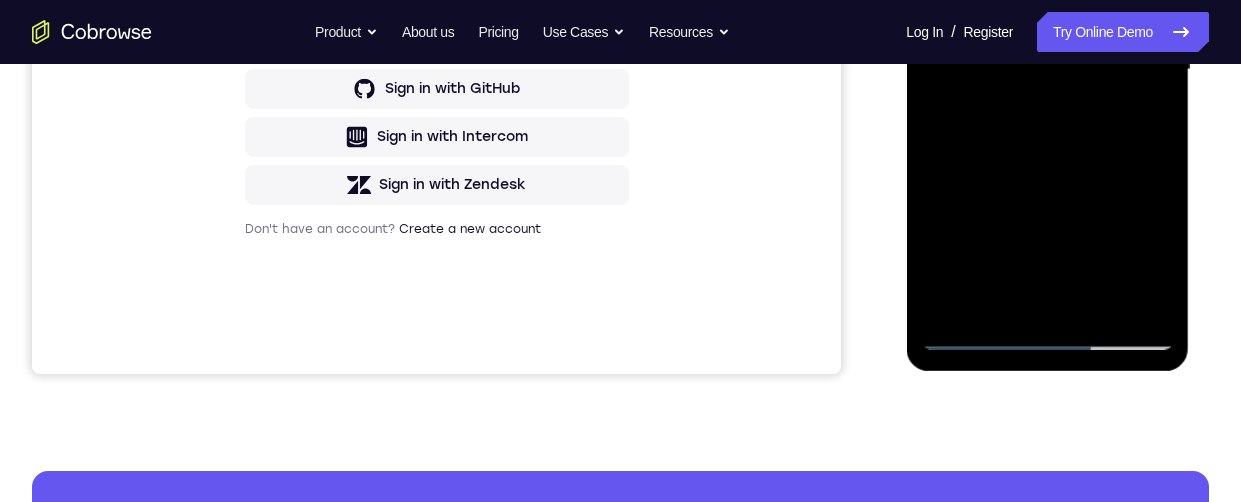 scroll, scrollTop: 475, scrollLeft: 0, axis: vertical 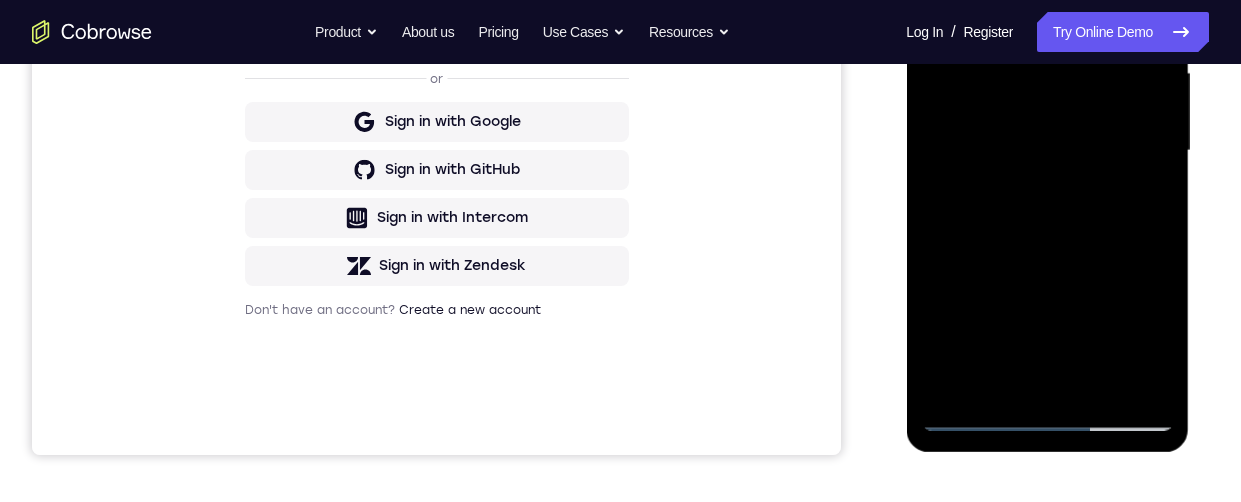 click at bounding box center [1047, 151] 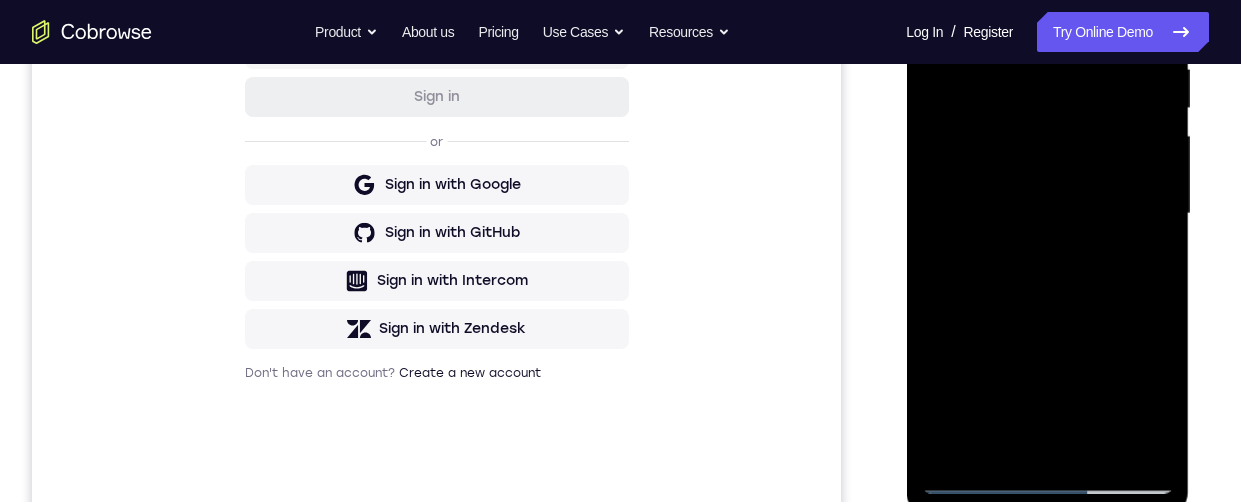 scroll, scrollTop: 453, scrollLeft: 0, axis: vertical 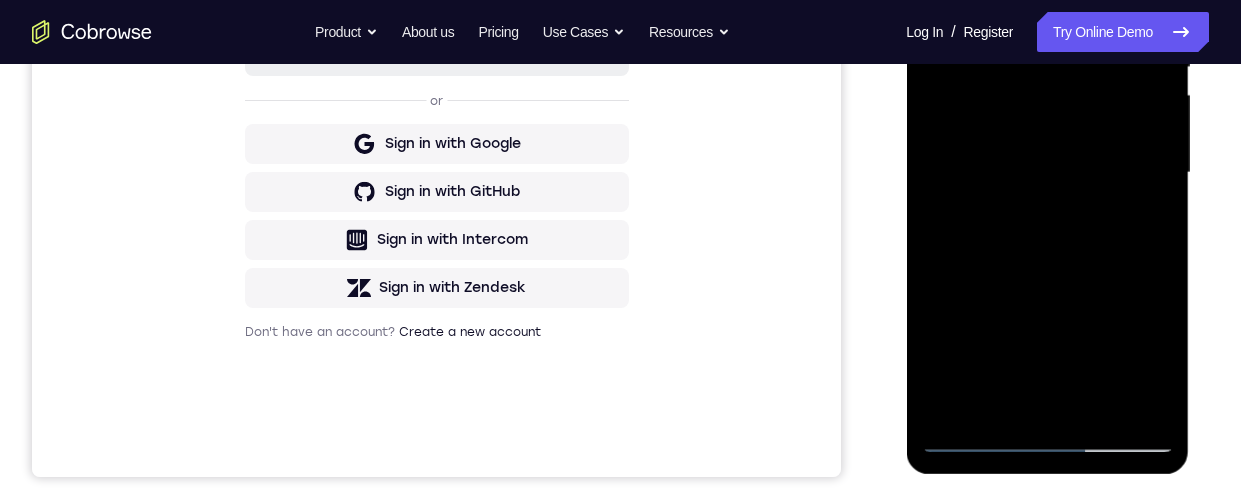 click at bounding box center [1047, 173] 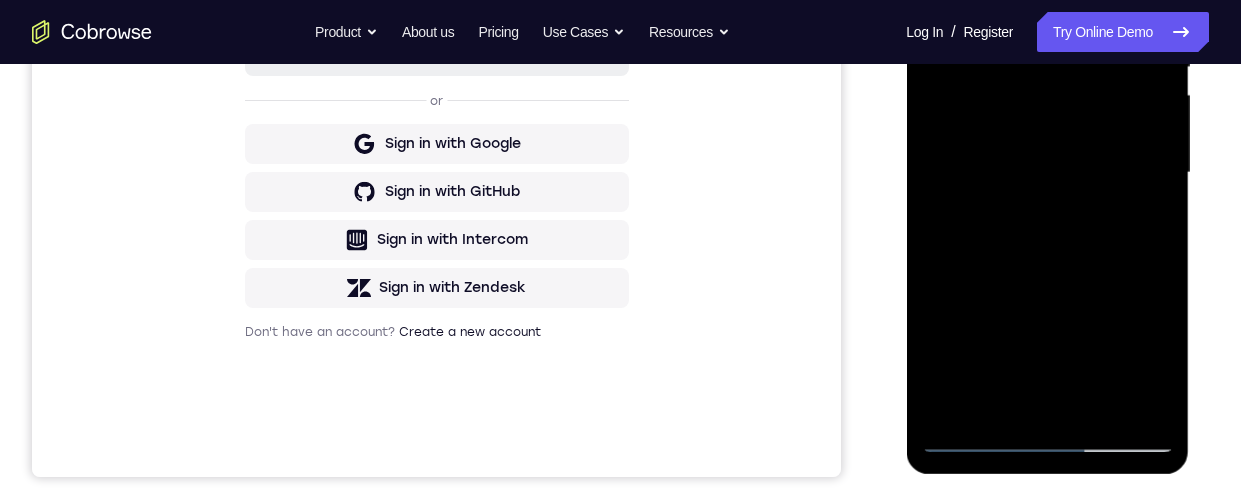 scroll, scrollTop: 297, scrollLeft: 0, axis: vertical 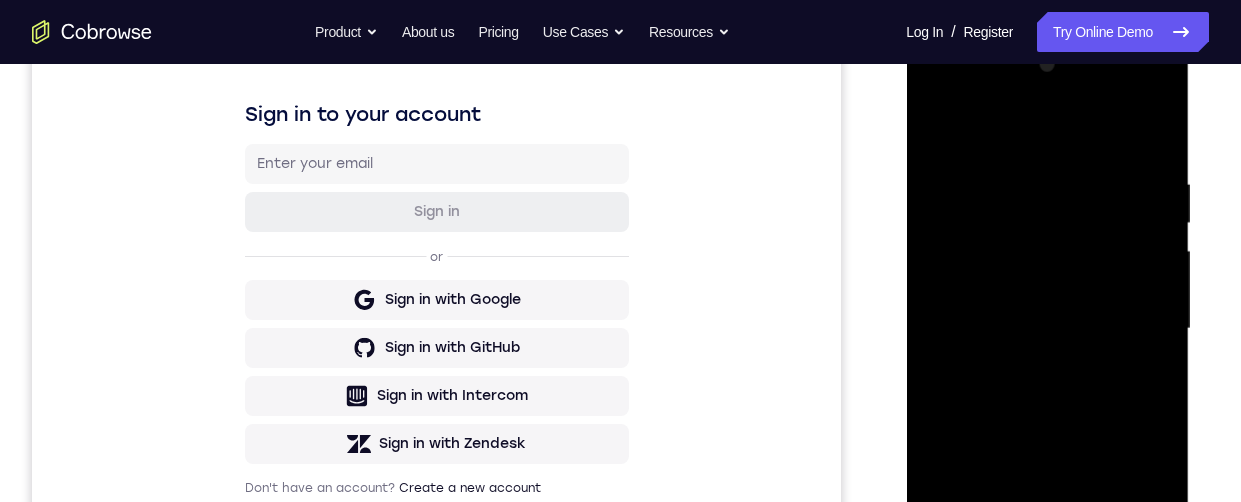 click at bounding box center [1047, 329] 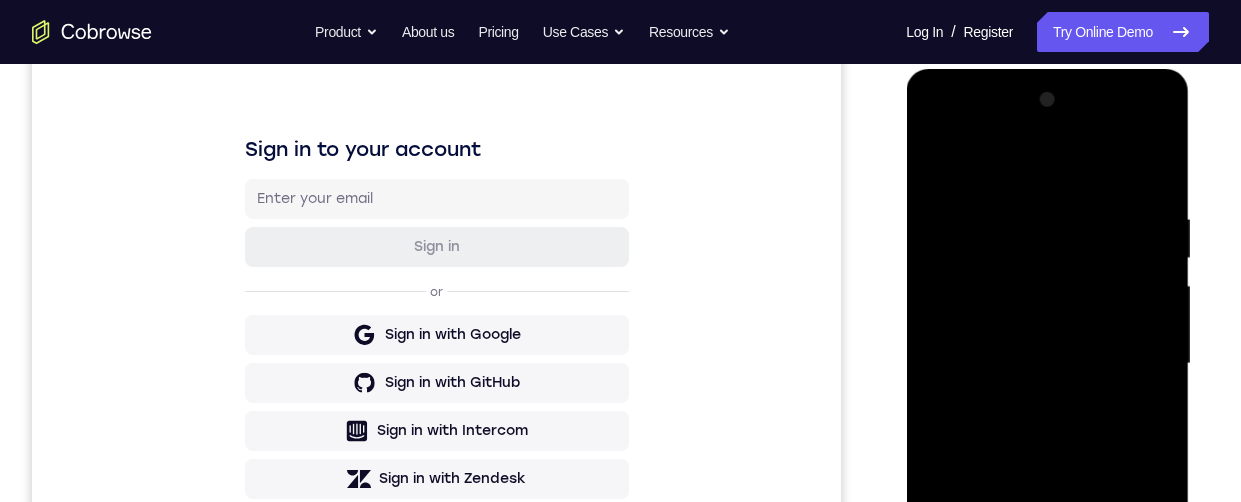 click at bounding box center [1047, 364] 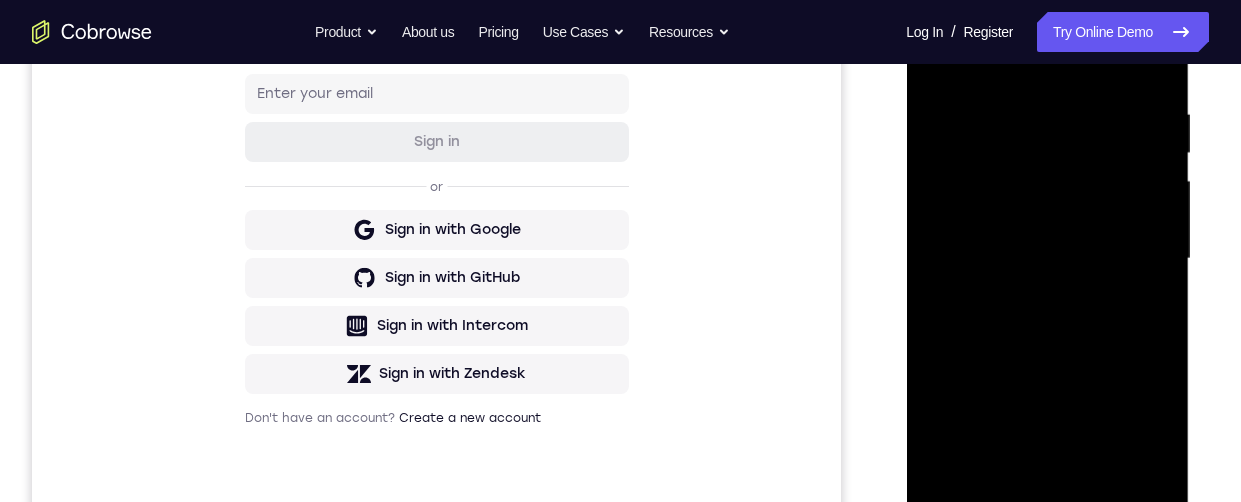 click at bounding box center [1047, 259] 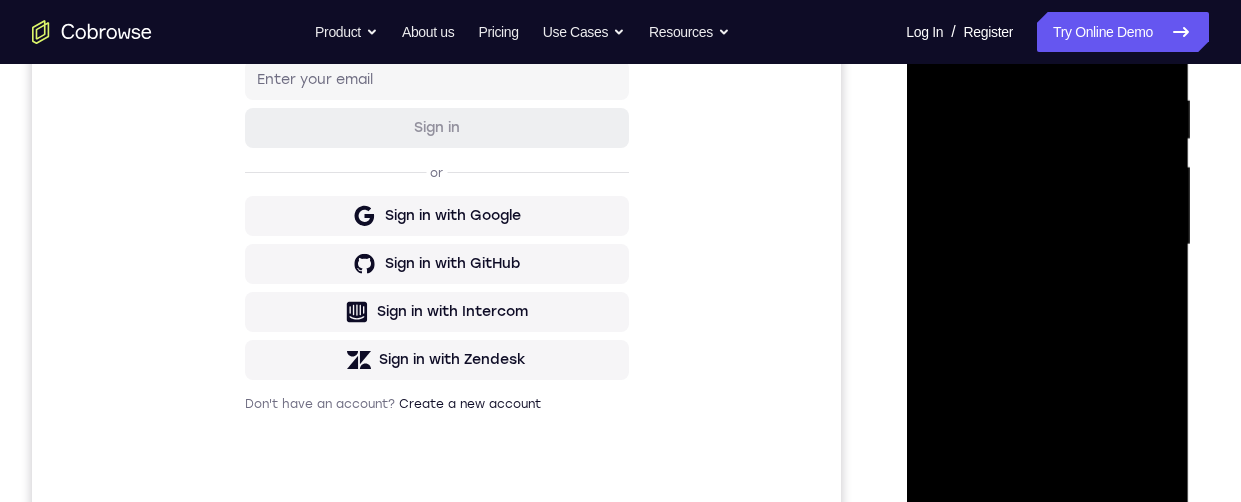 click at bounding box center [1047, 245] 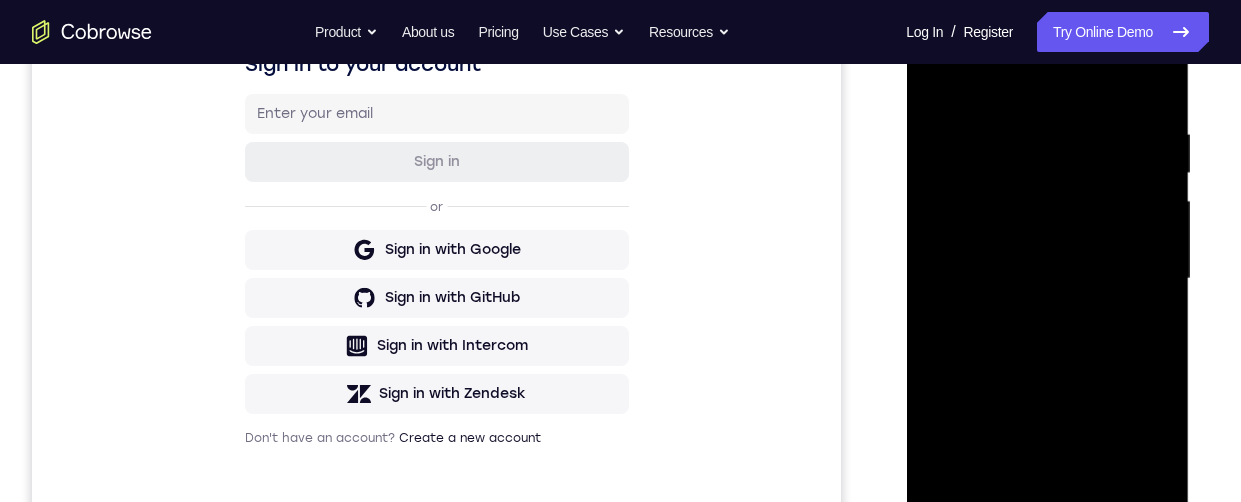 click at bounding box center (1047, 279) 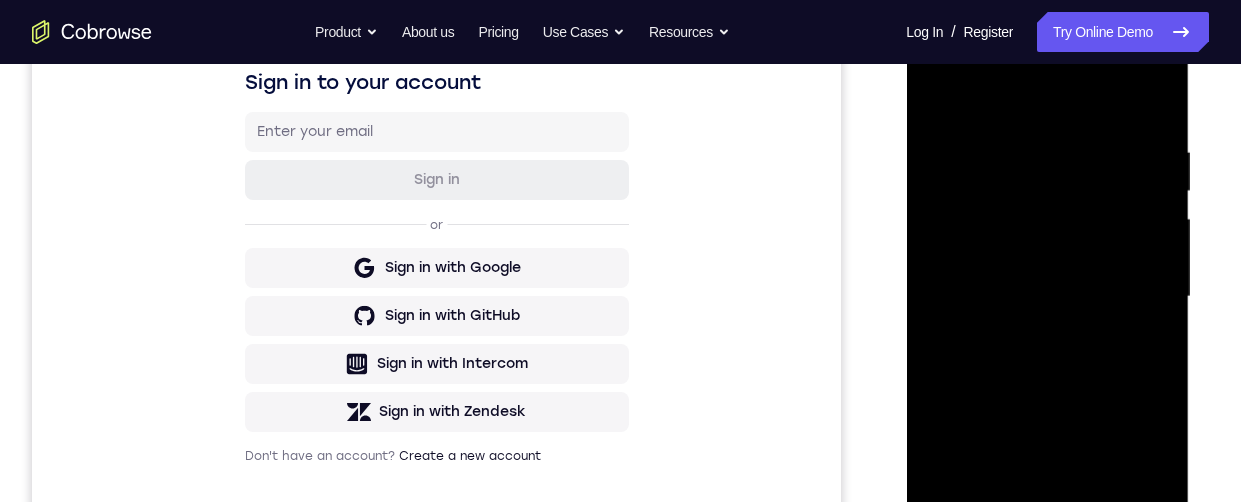 click at bounding box center (1047, 297) 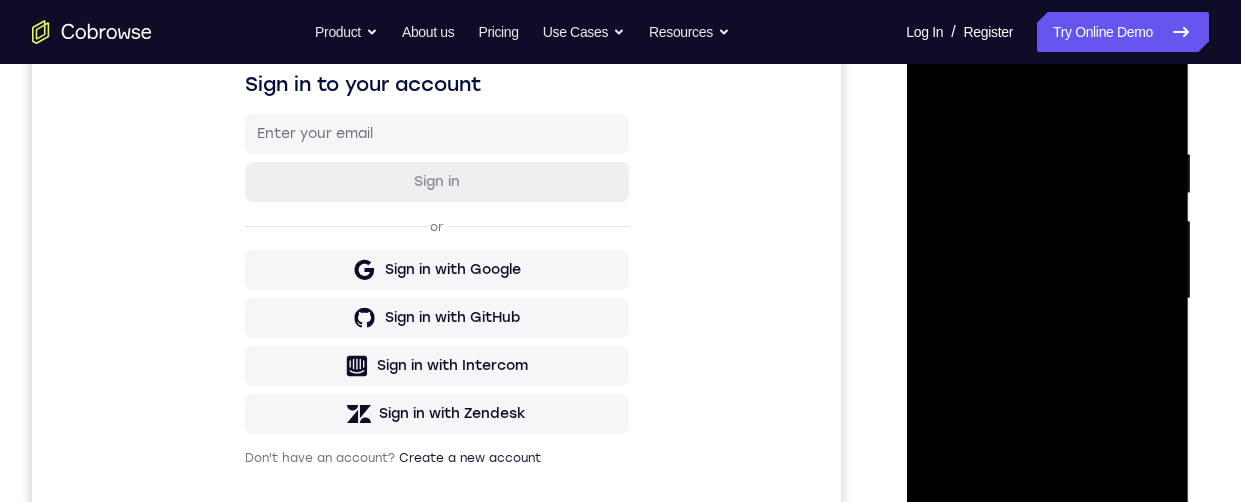 click at bounding box center (1047, 299) 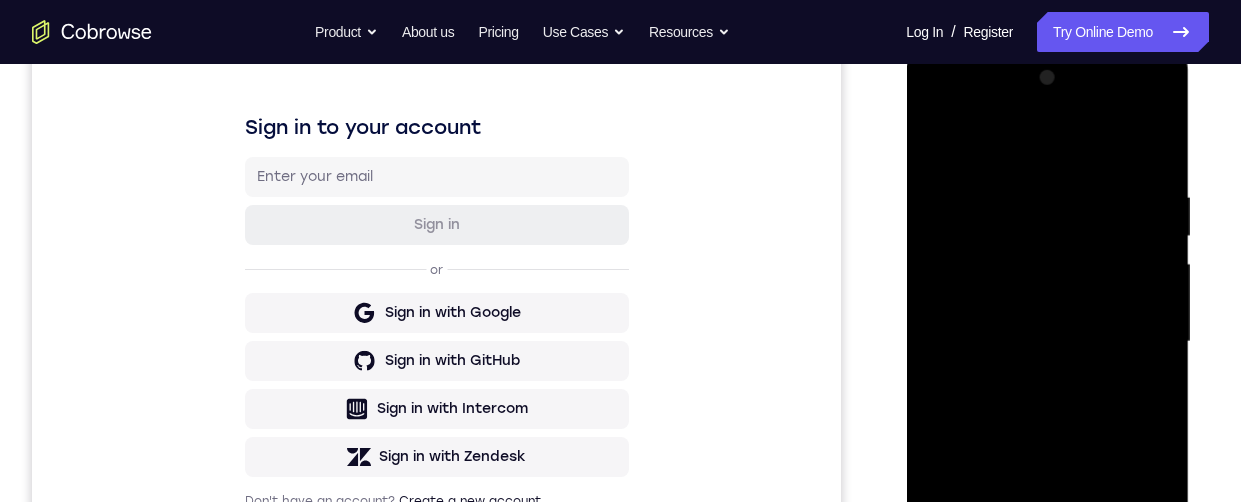 scroll, scrollTop: 257, scrollLeft: 0, axis: vertical 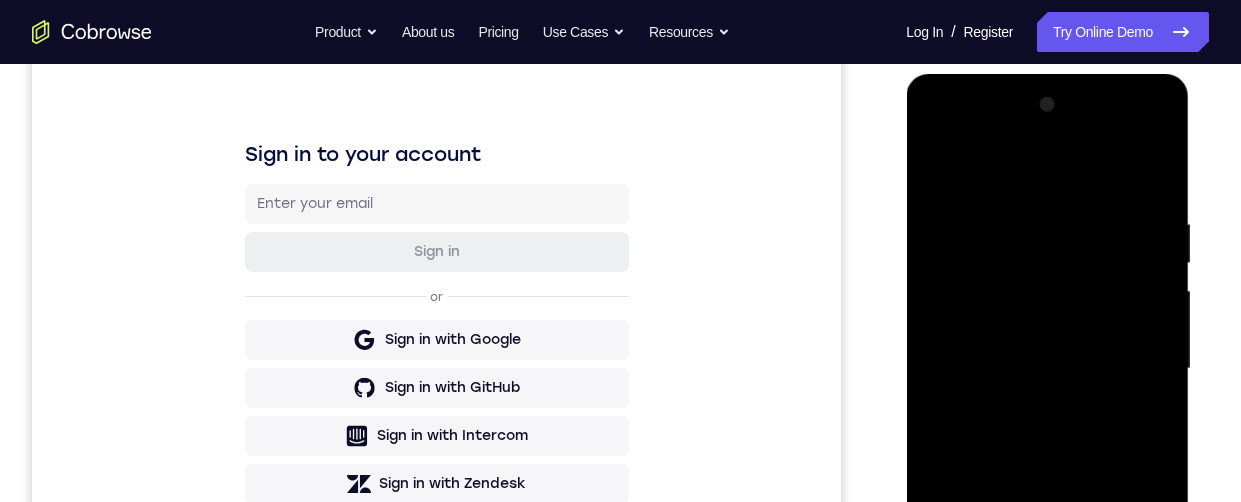 click at bounding box center (1047, 369) 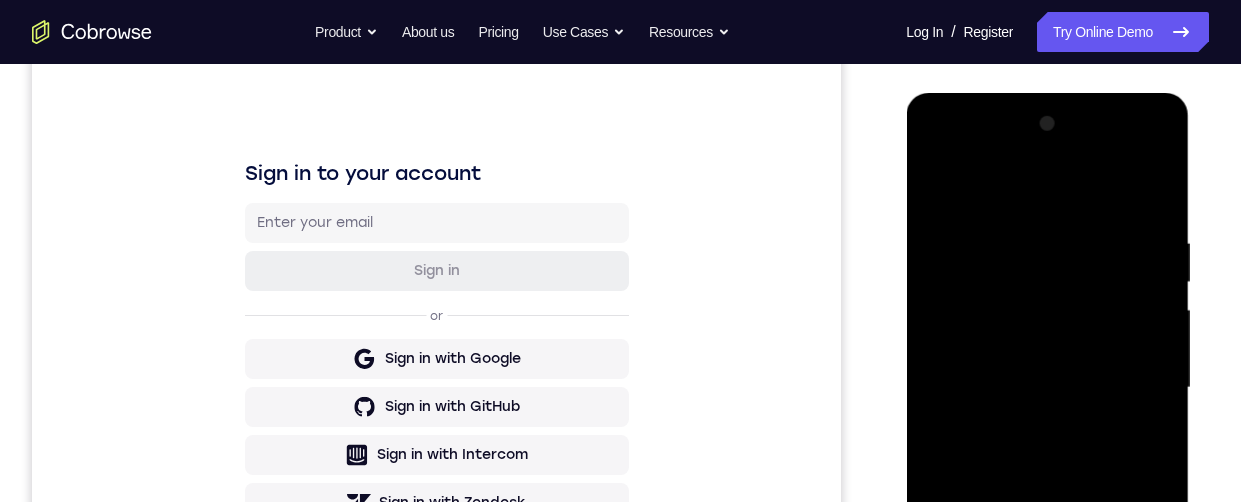 click at bounding box center [1047, 388] 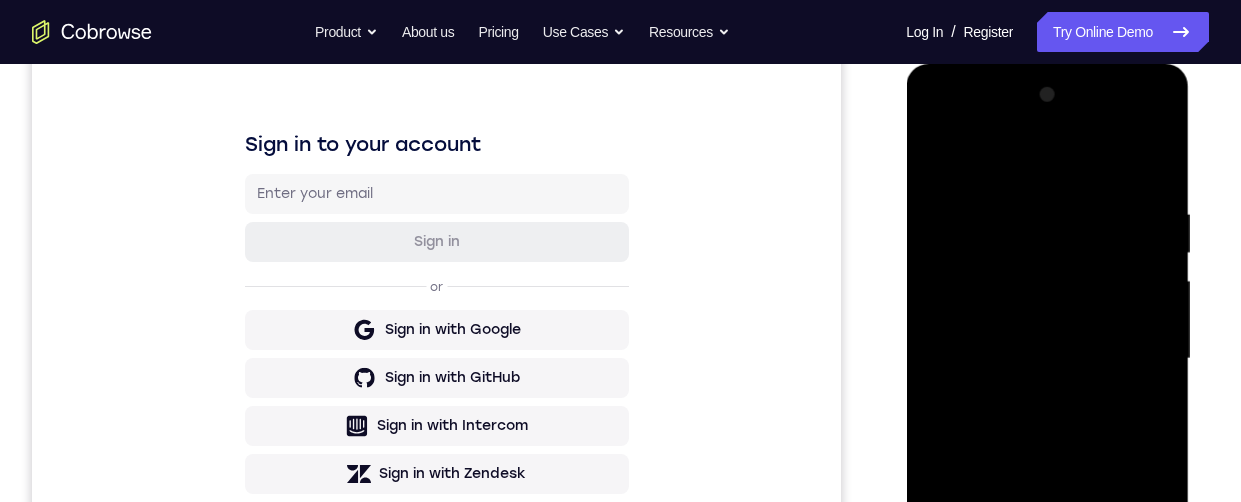 scroll, scrollTop: 223, scrollLeft: 0, axis: vertical 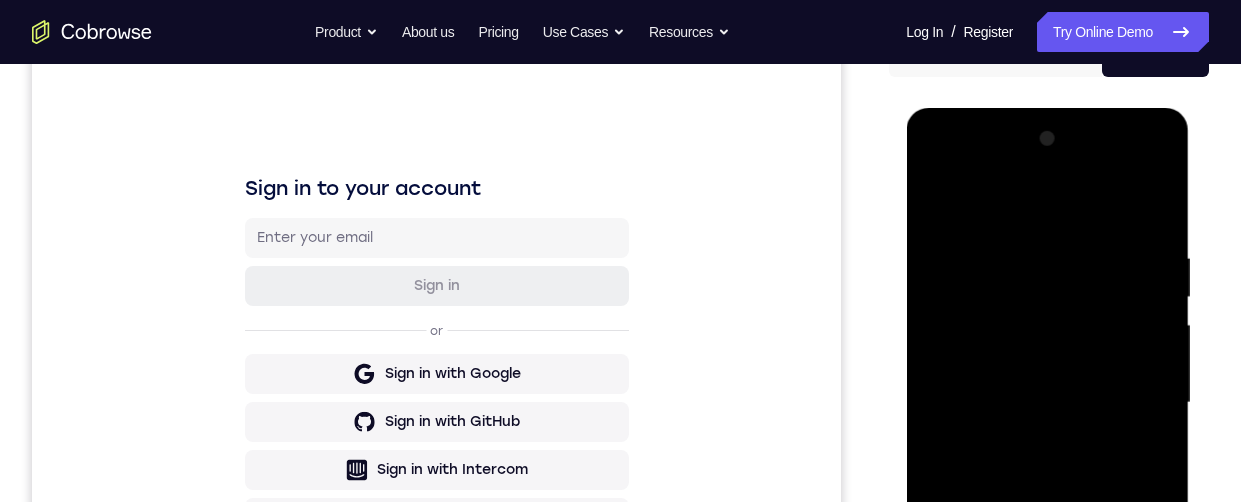 click at bounding box center [1047, 403] 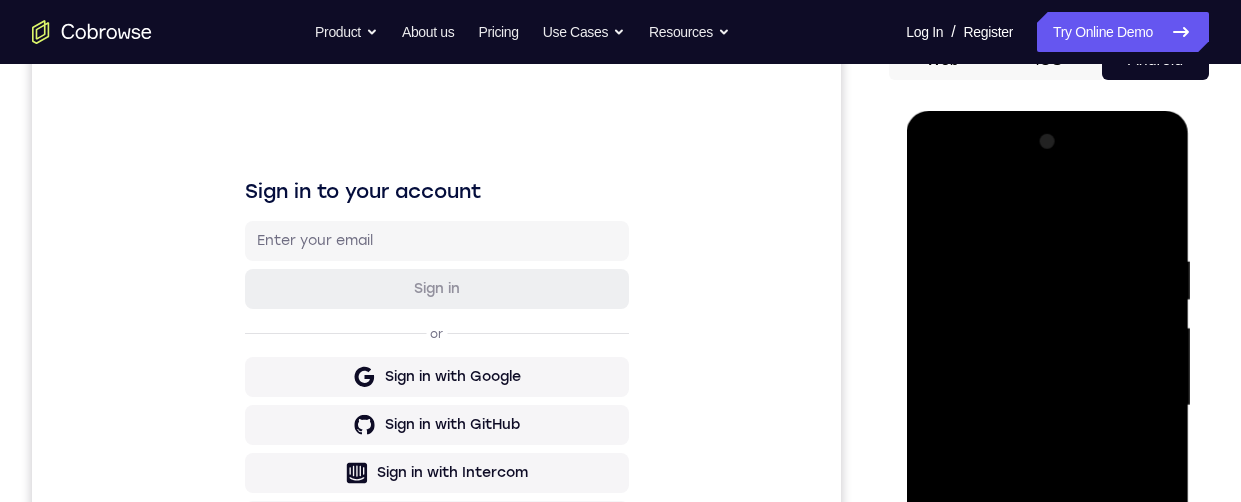 click at bounding box center [1047, 406] 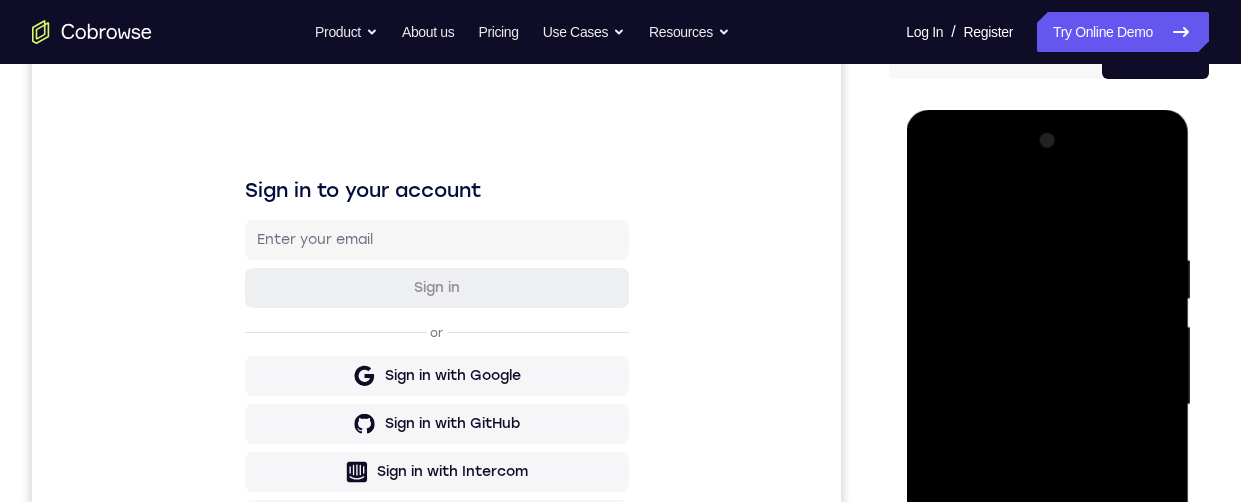 scroll, scrollTop: 277, scrollLeft: 0, axis: vertical 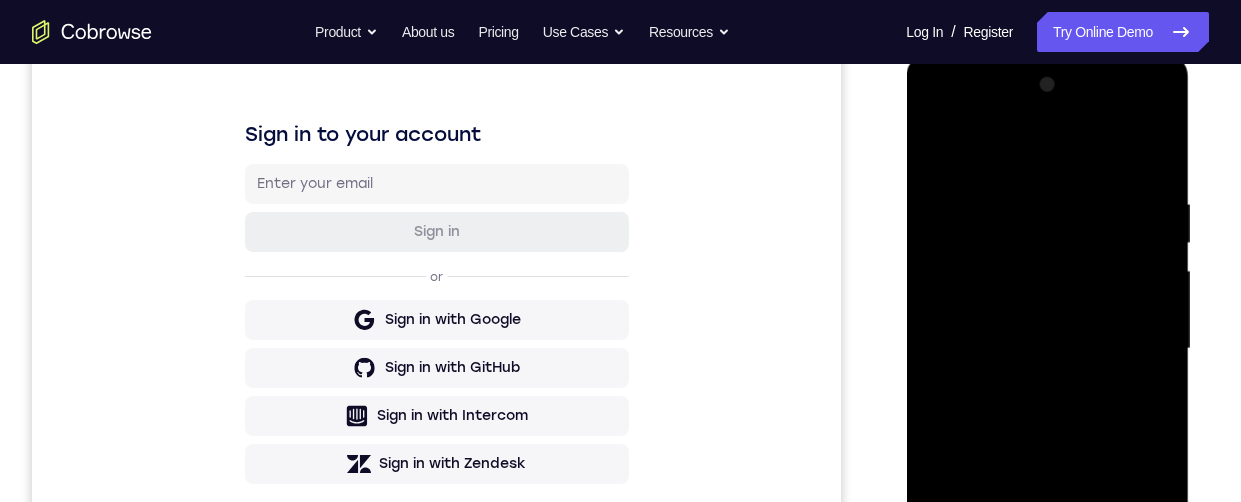 click at bounding box center [1047, 349] 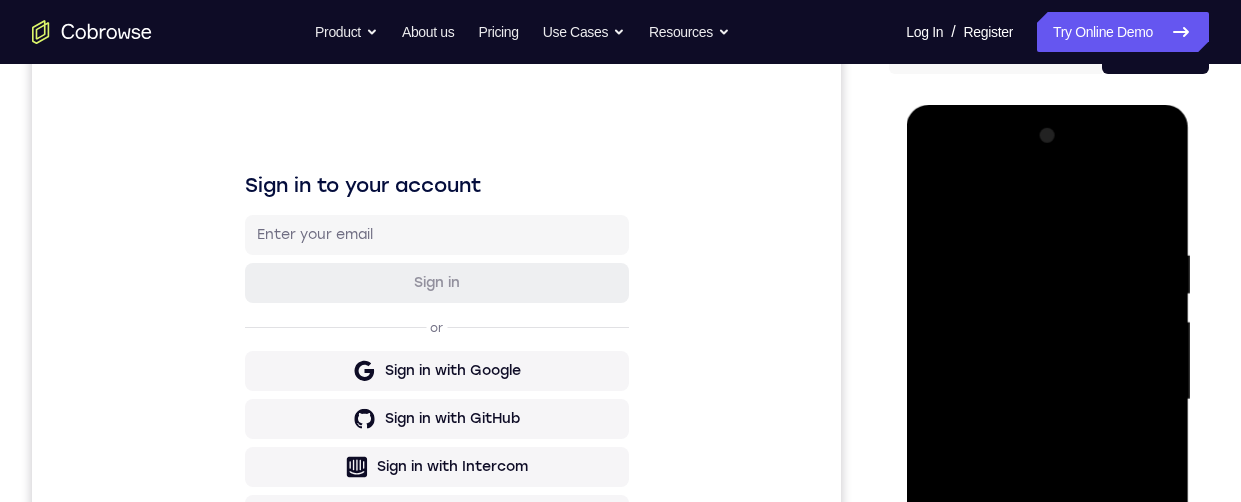 scroll, scrollTop: 215, scrollLeft: 0, axis: vertical 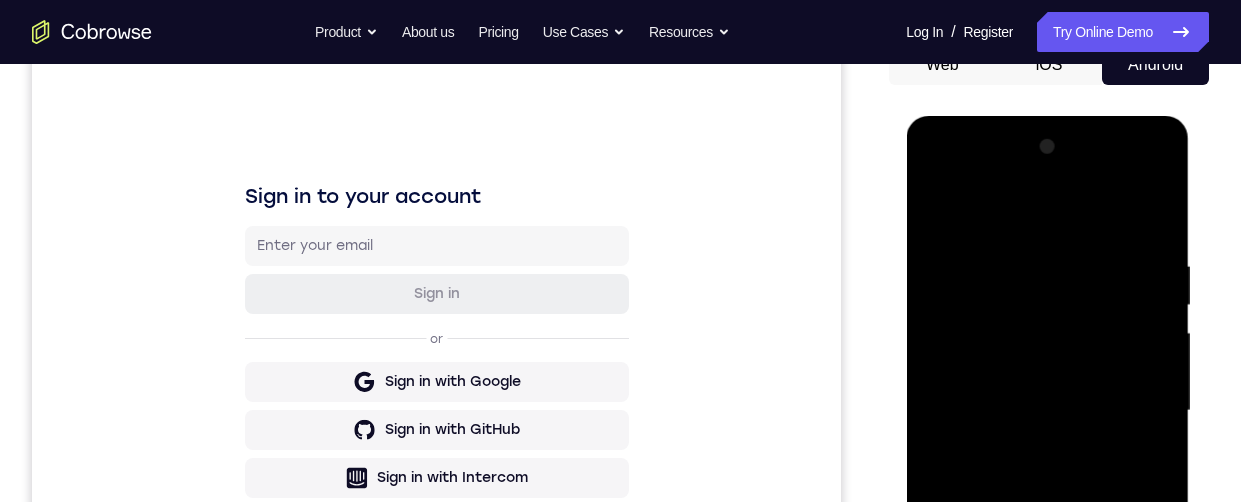click at bounding box center (1047, 411) 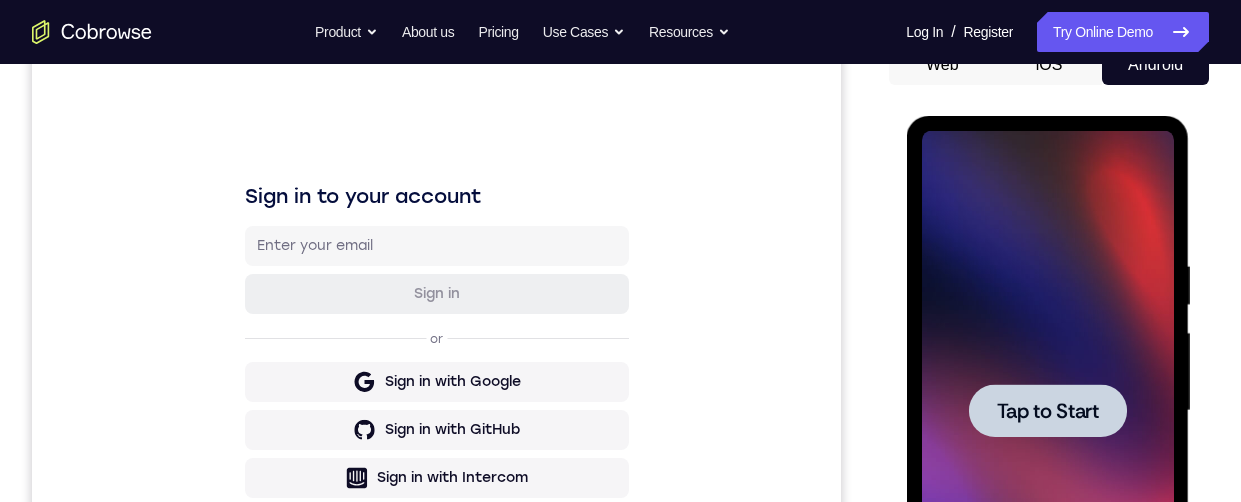 click at bounding box center (1047, 411) 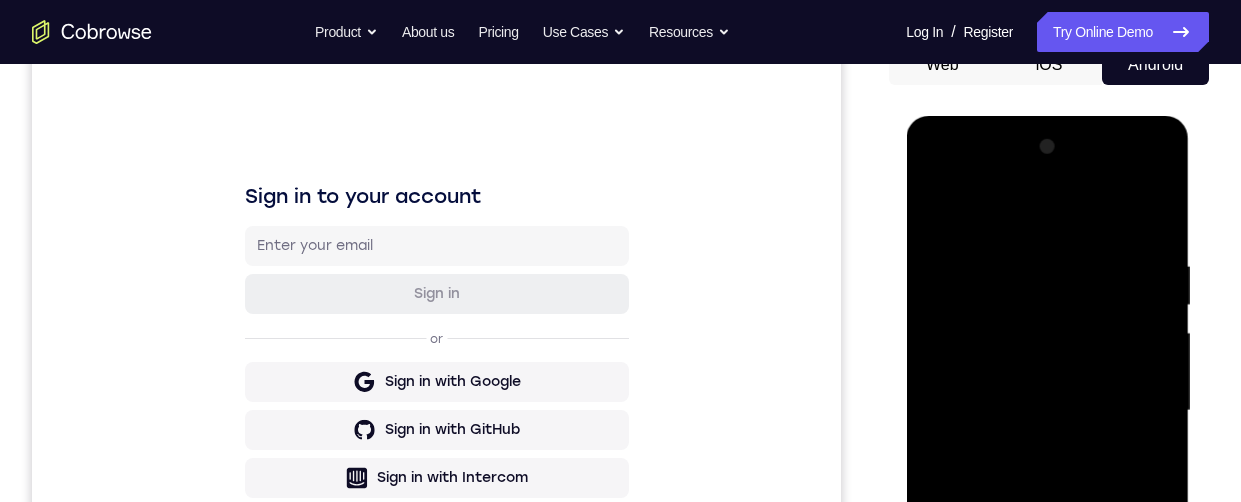 click at bounding box center [1047, 411] 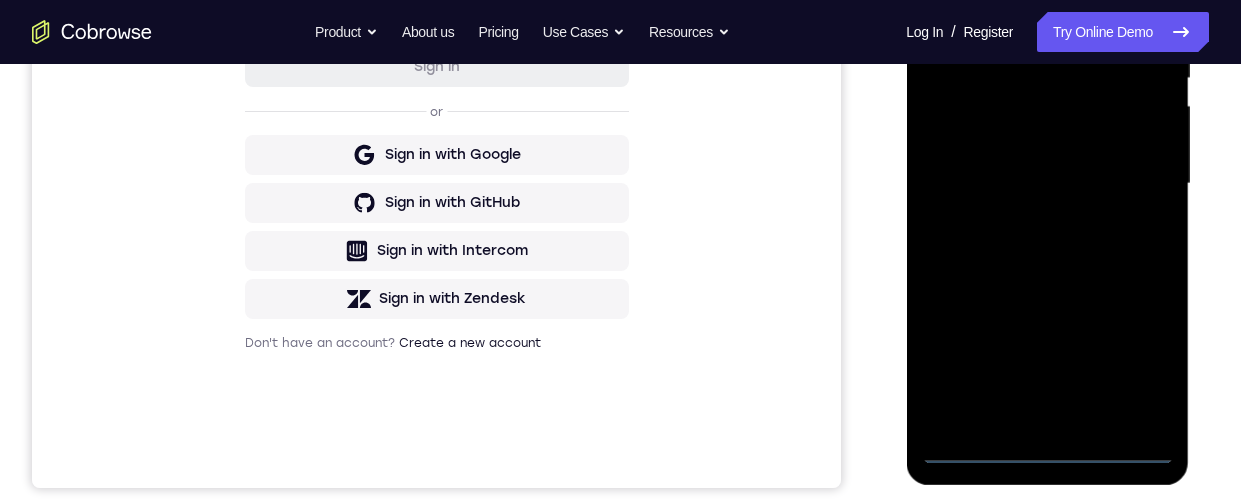 click at bounding box center (1047, 184) 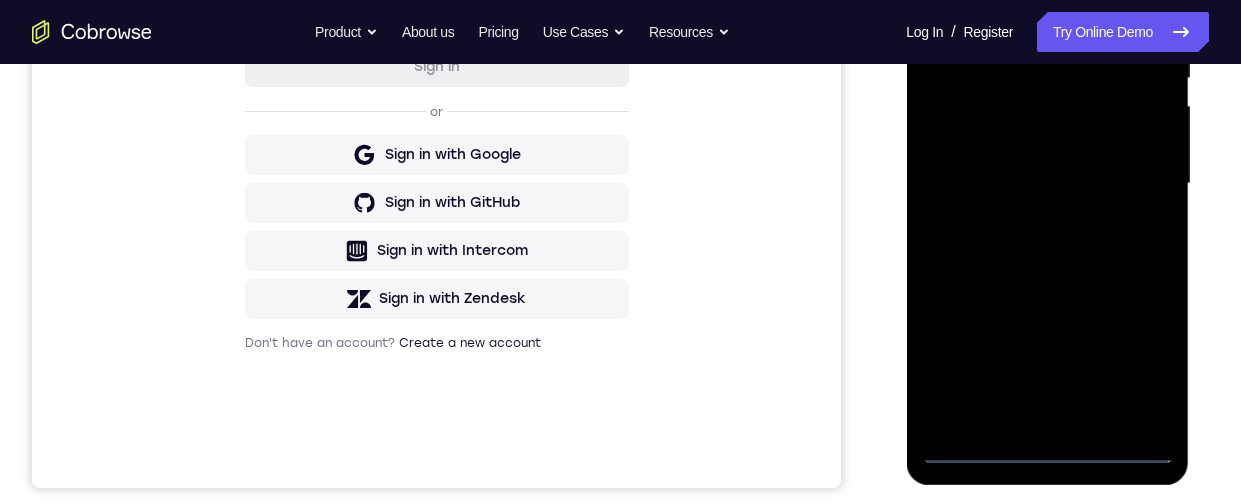 click at bounding box center (1047, 184) 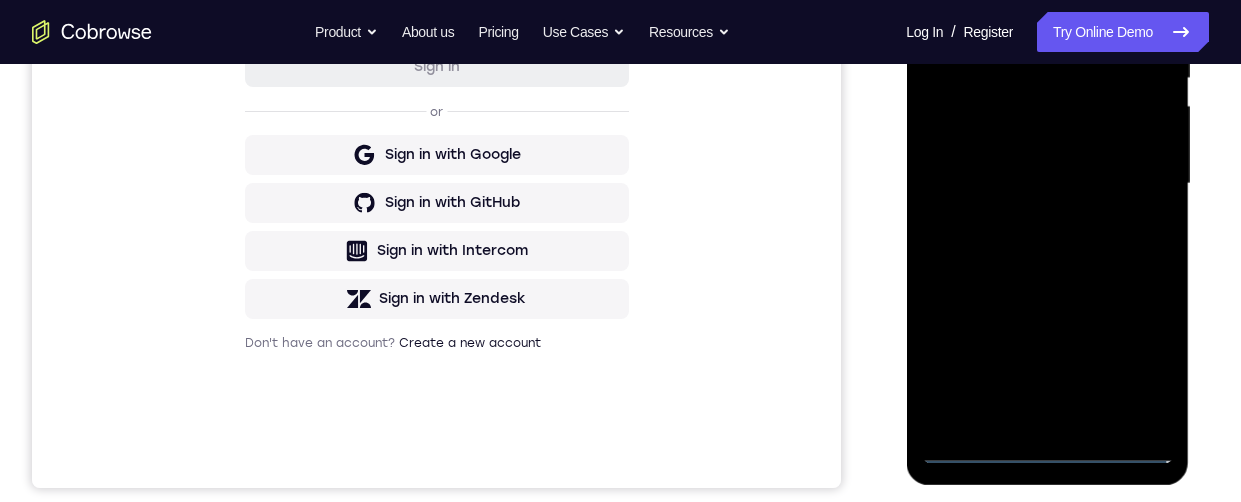 scroll, scrollTop: 161, scrollLeft: 0, axis: vertical 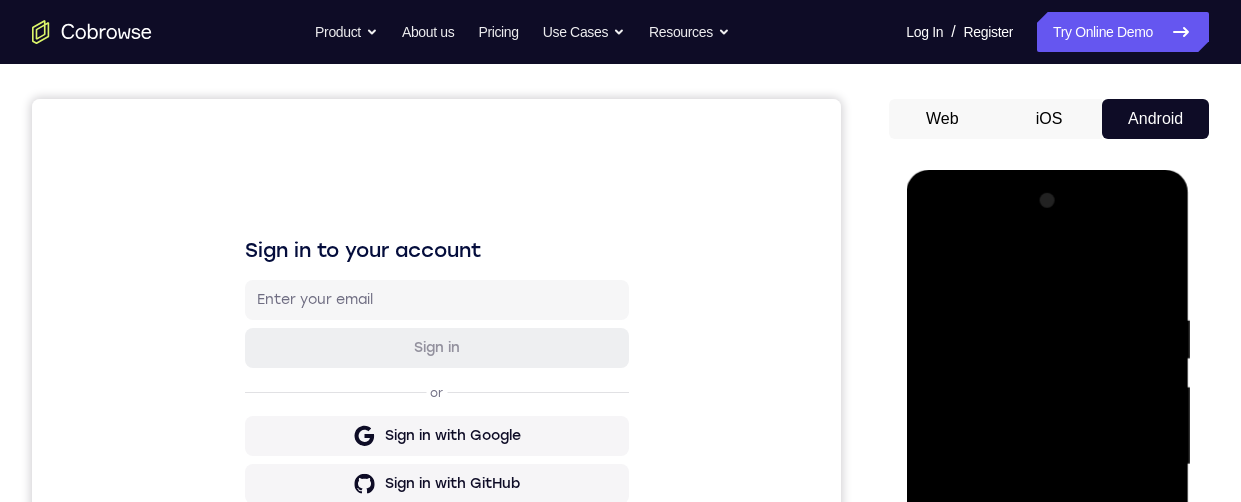 click at bounding box center [1047, 465] 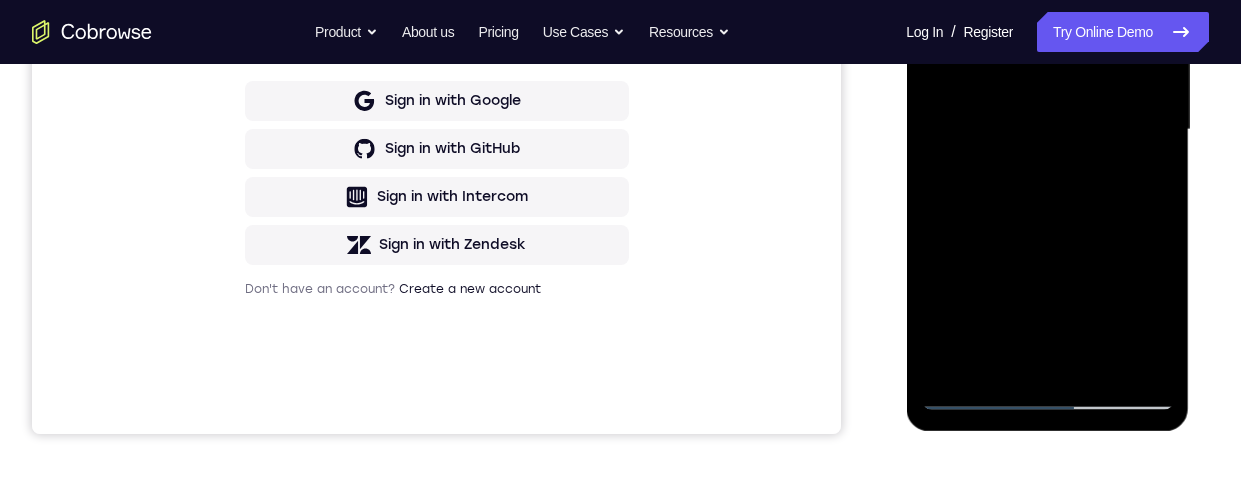 click on "Your Support Agent             Your Customer       Web   iOS   Android                         Next Steps   We’d be happy to give a product demo, answer any technical questions, or share best practices.          Create An Account             Contact Sales" at bounding box center (620, 227) 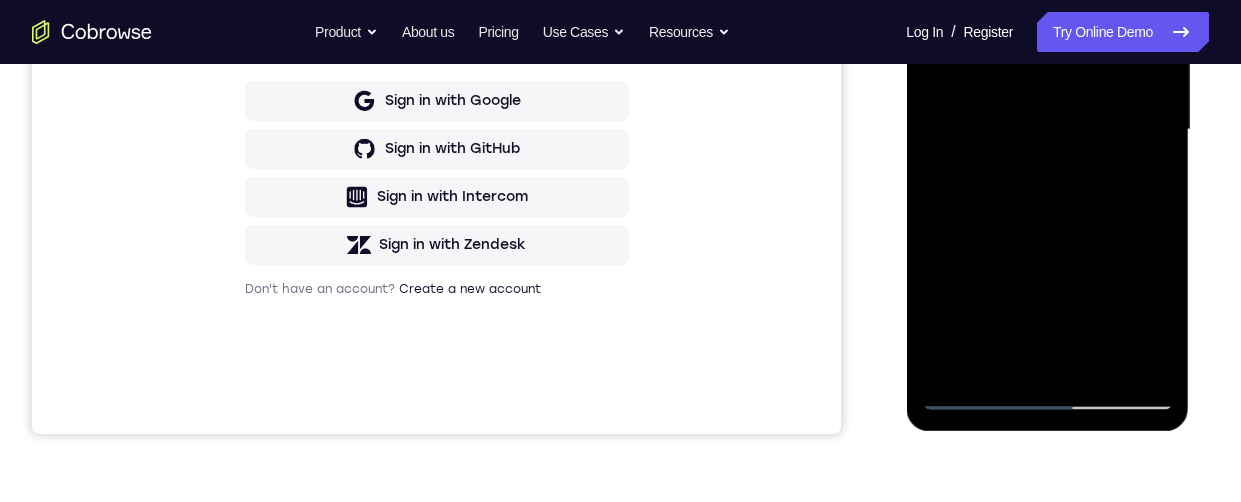 click at bounding box center [1047, 130] 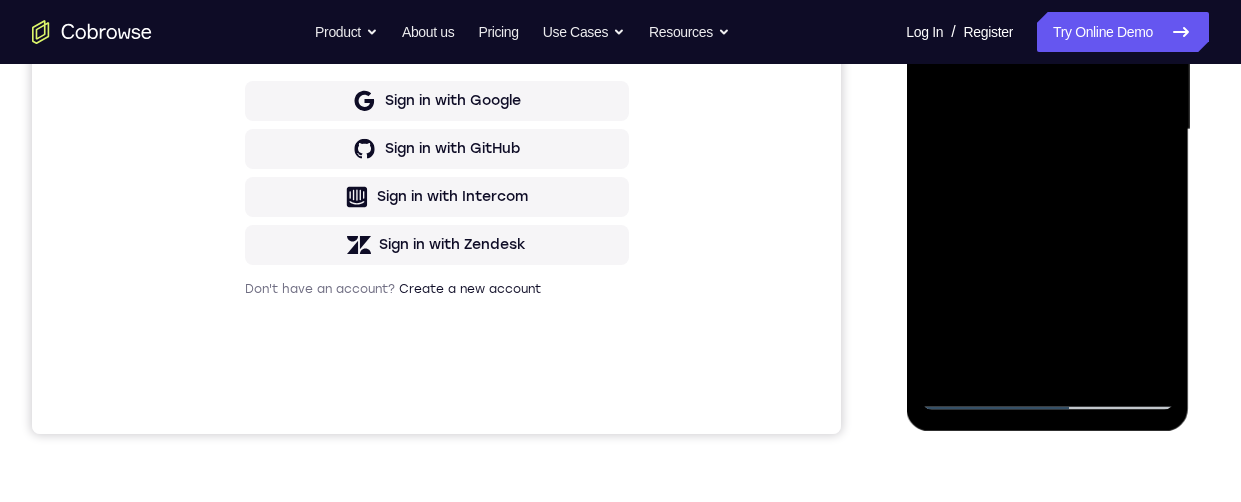 click at bounding box center [1047, 130] 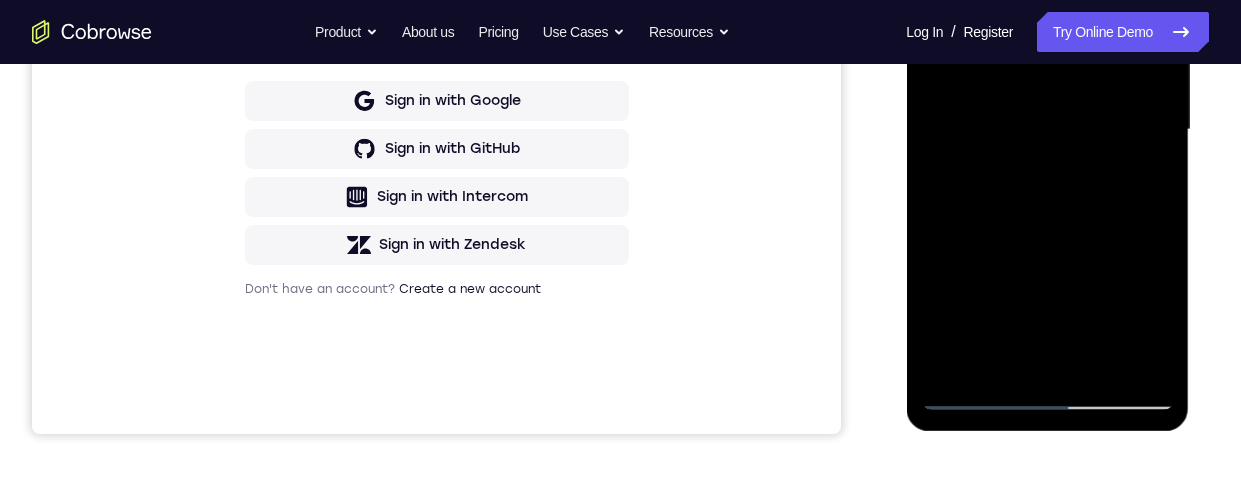 scroll, scrollTop: 73, scrollLeft: 0, axis: vertical 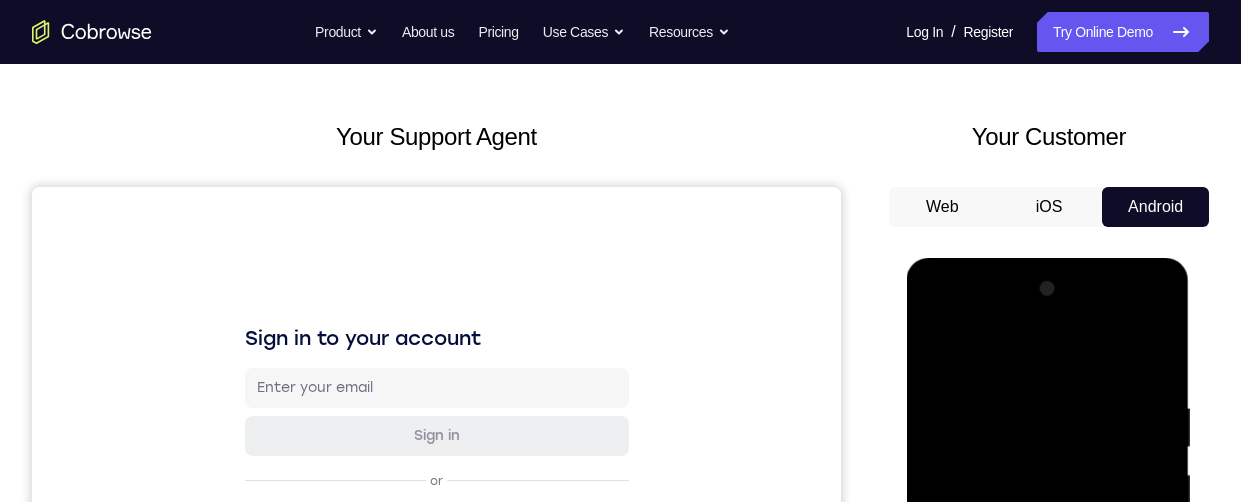 click at bounding box center (1047, 553) 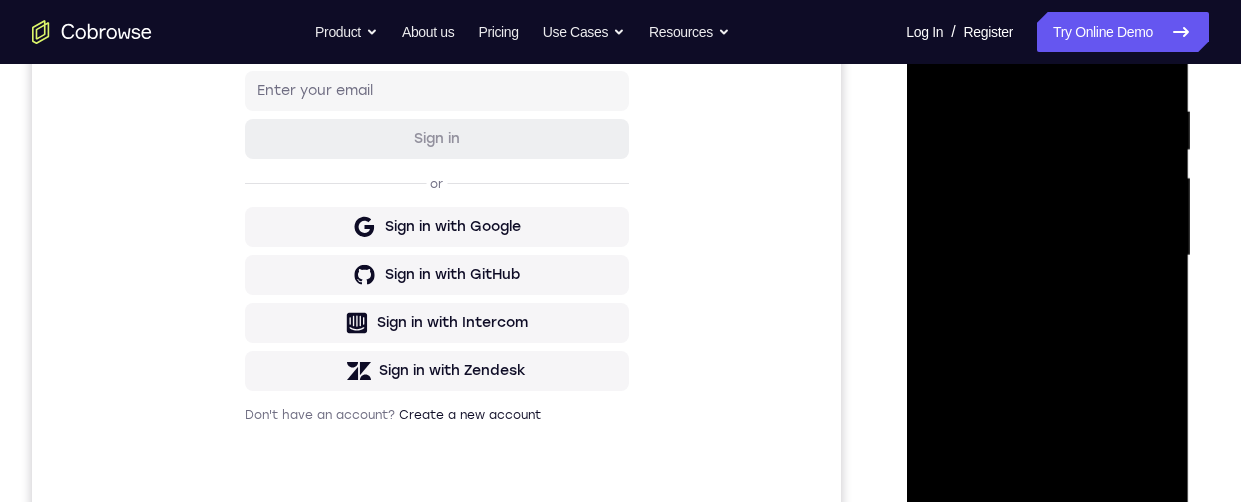scroll, scrollTop: 362, scrollLeft: 0, axis: vertical 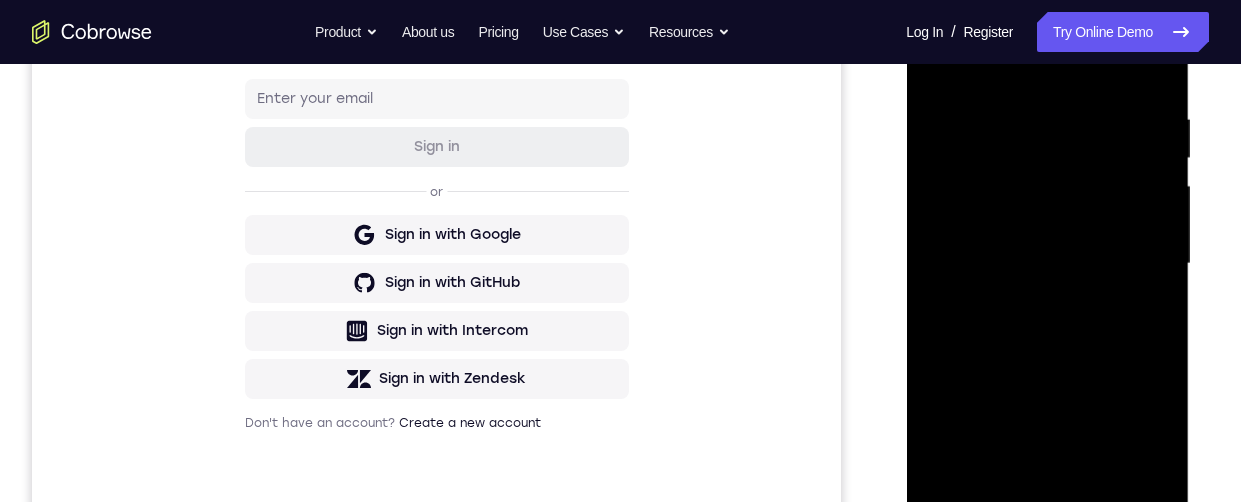 click at bounding box center (1047, 264) 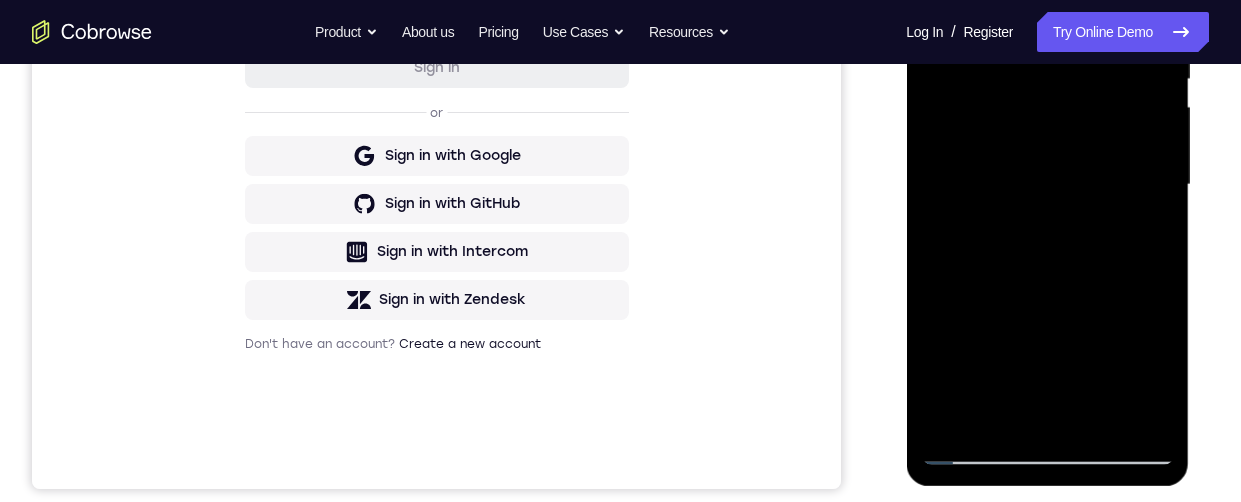 click at bounding box center [1047, 185] 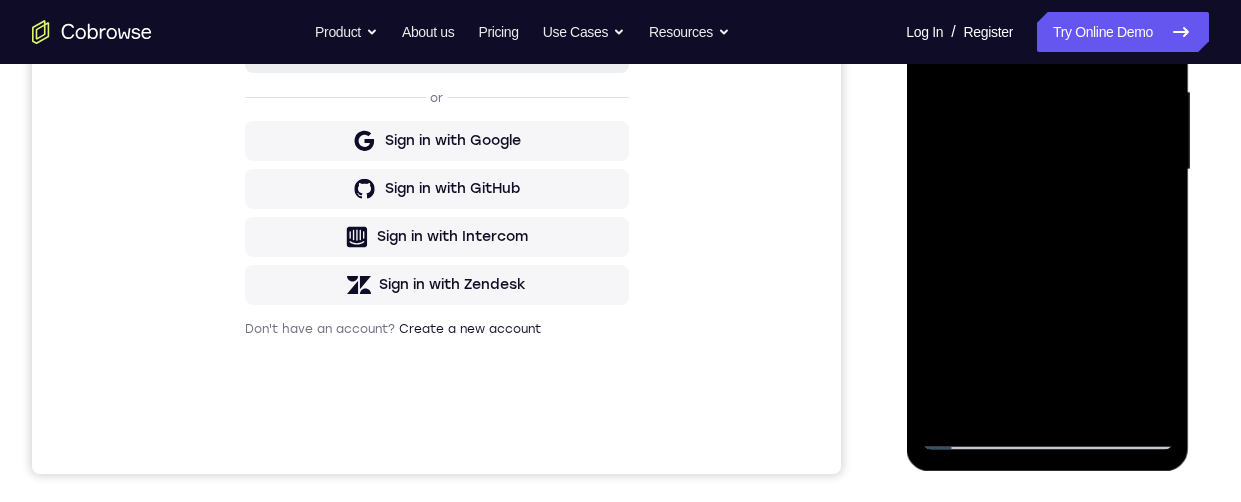 click at bounding box center (1047, 170) 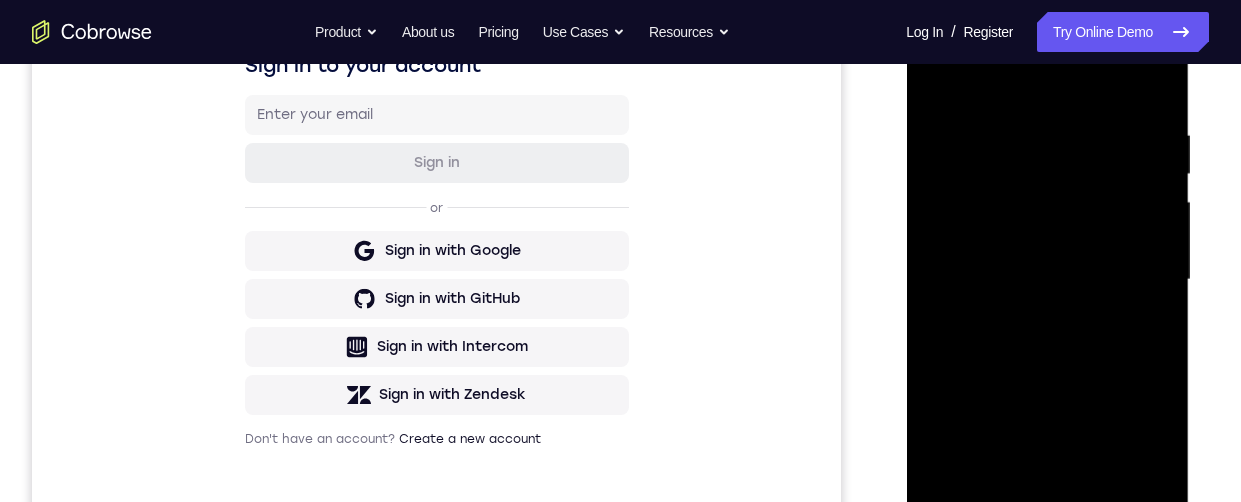 scroll, scrollTop: 274, scrollLeft: 0, axis: vertical 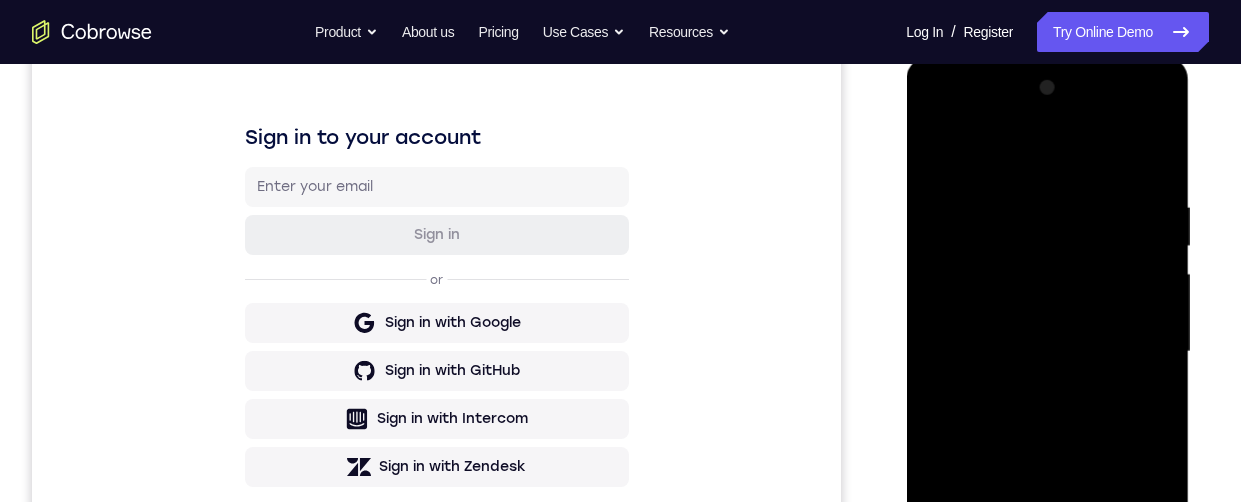 click at bounding box center [1047, 352] 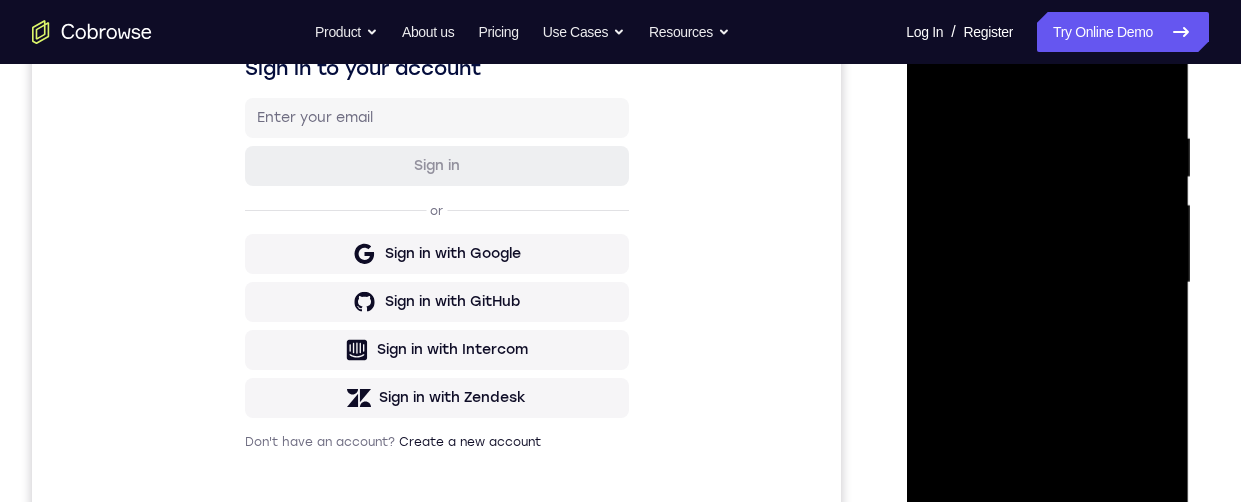scroll, scrollTop: 393, scrollLeft: 0, axis: vertical 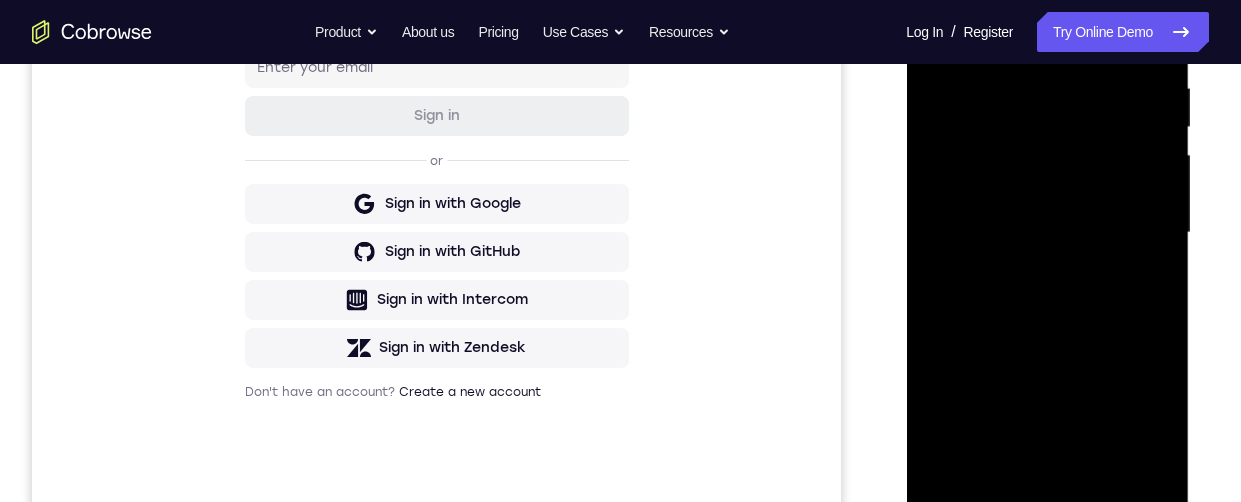 click at bounding box center [1047, 233] 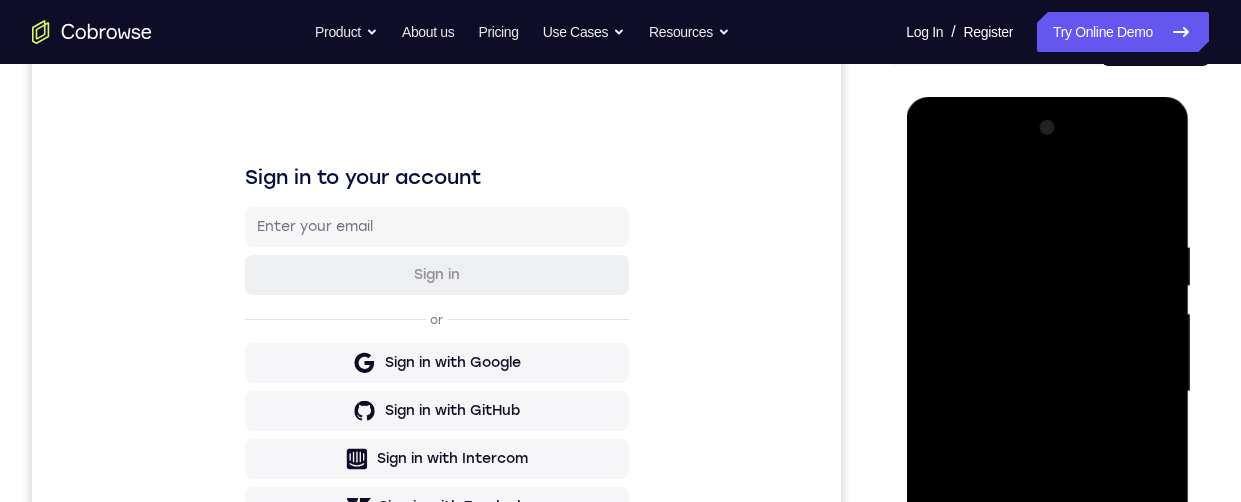 scroll, scrollTop: 327, scrollLeft: 0, axis: vertical 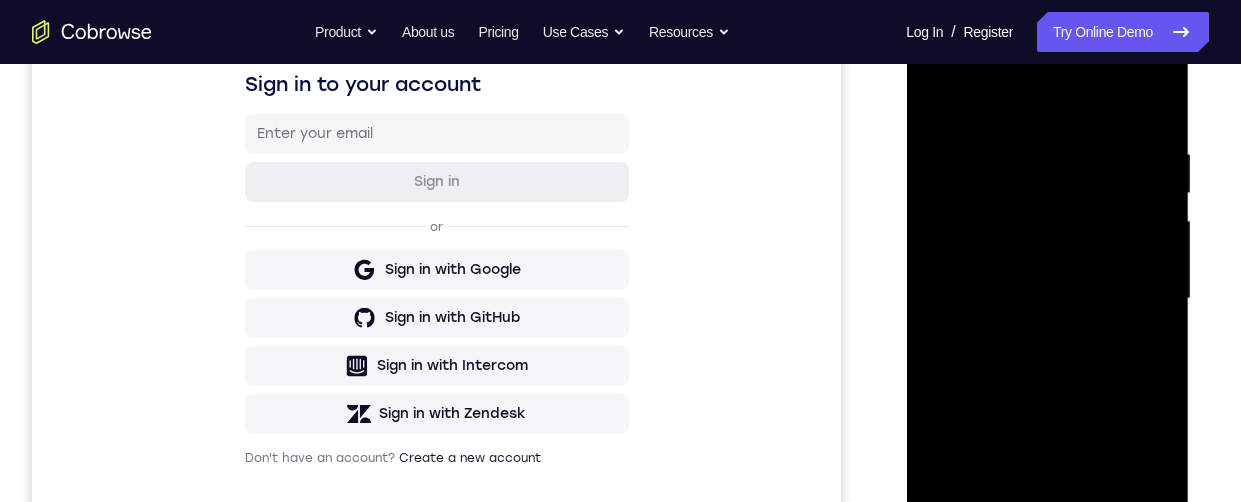 click at bounding box center (1047, 299) 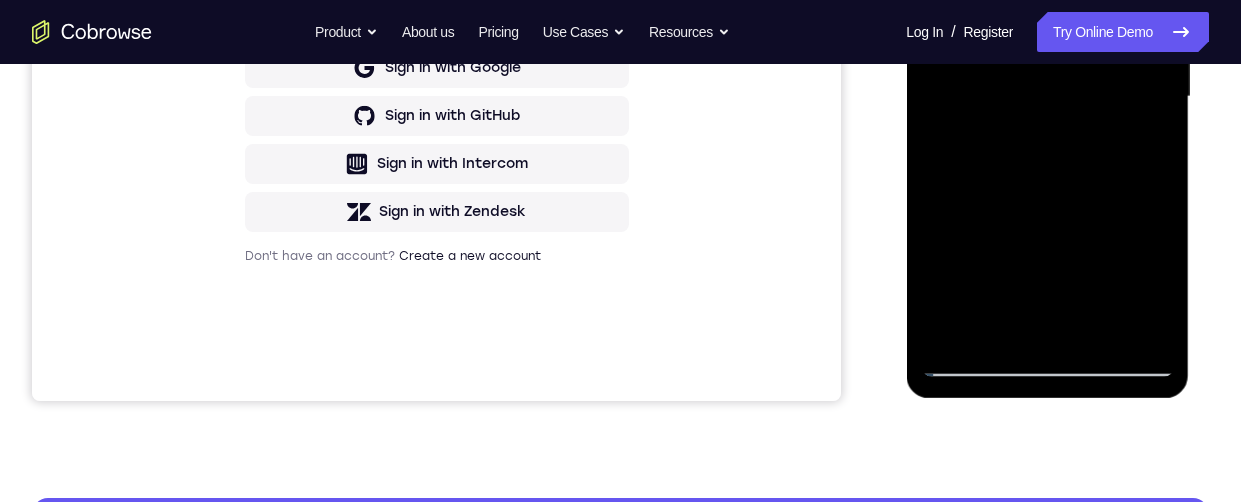 click at bounding box center [1047, 97] 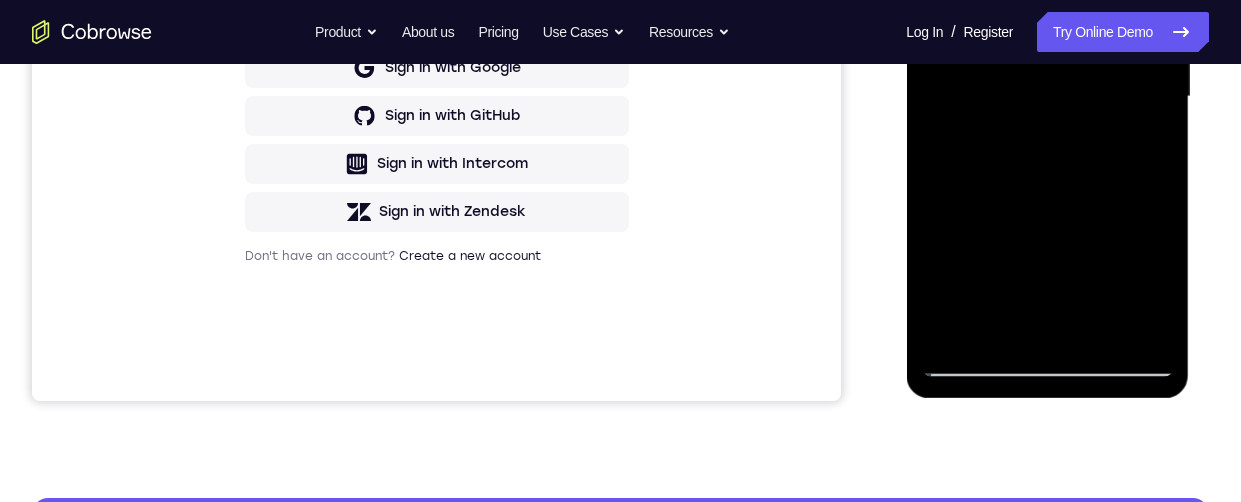 click at bounding box center (1047, 97) 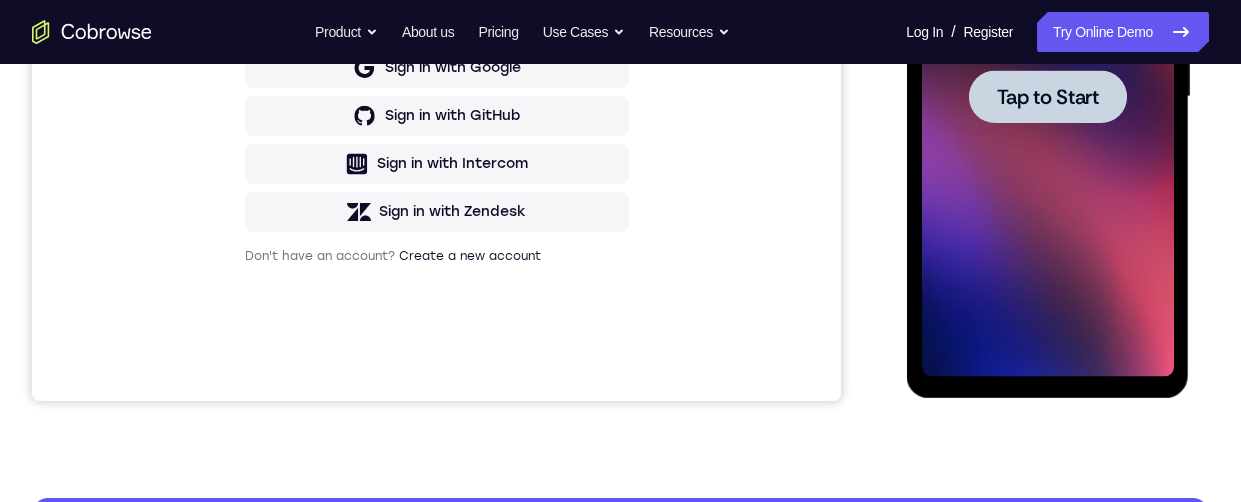 click on "Tap to Start" at bounding box center (1047, 97) 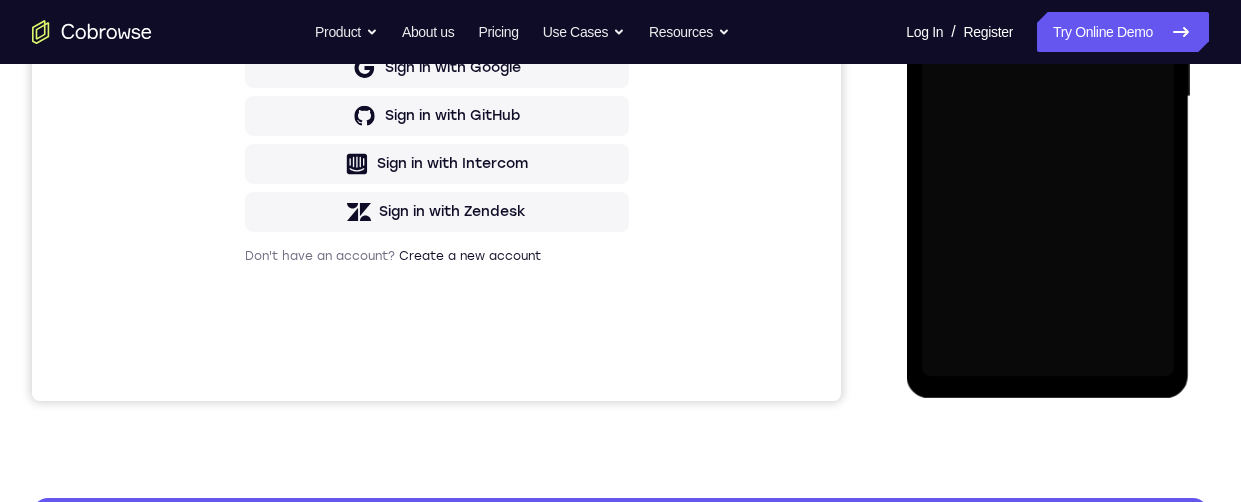 scroll, scrollTop: 420, scrollLeft: 0, axis: vertical 